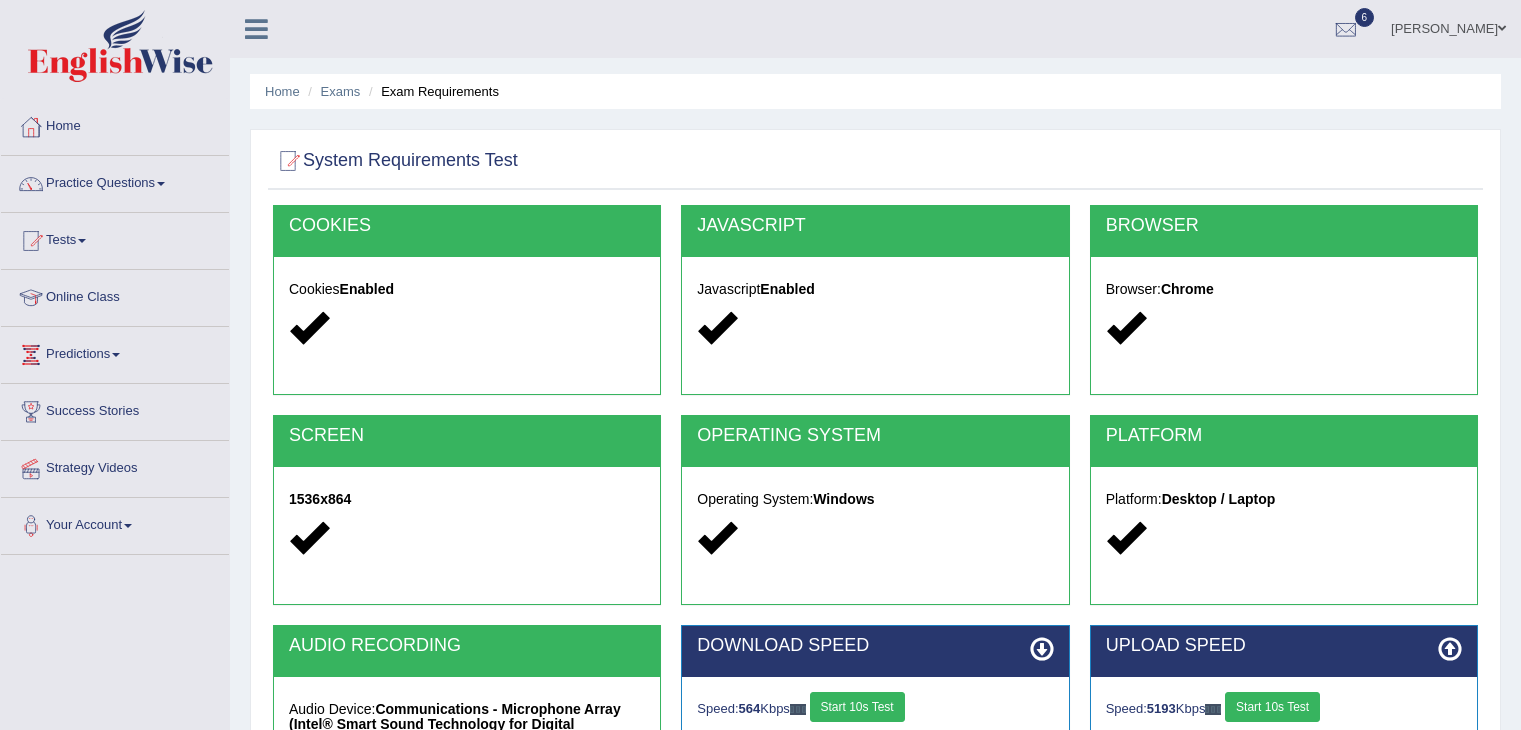 scroll, scrollTop: 320, scrollLeft: 0, axis: vertical 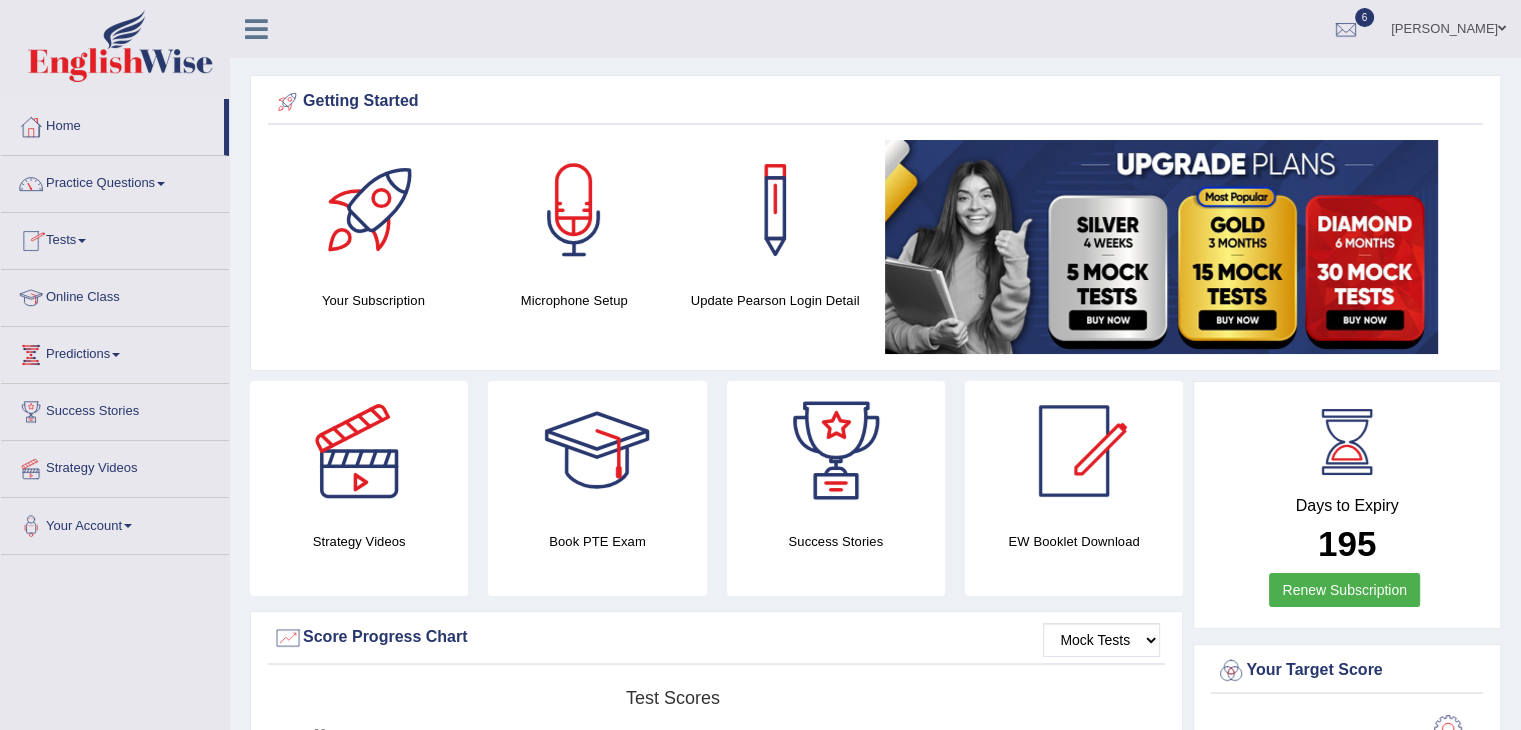 click at bounding box center [82, 241] 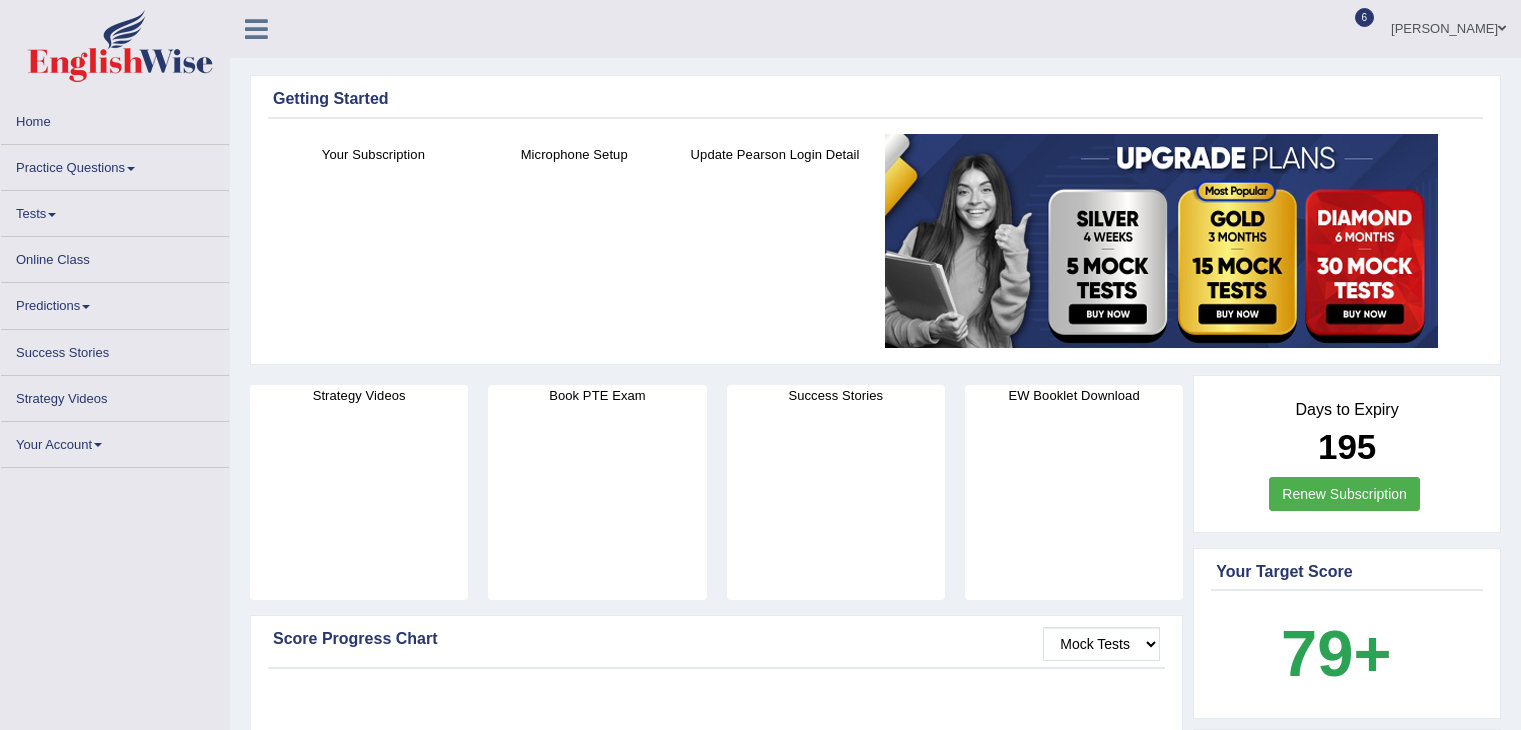 scroll, scrollTop: 0, scrollLeft: 0, axis: both 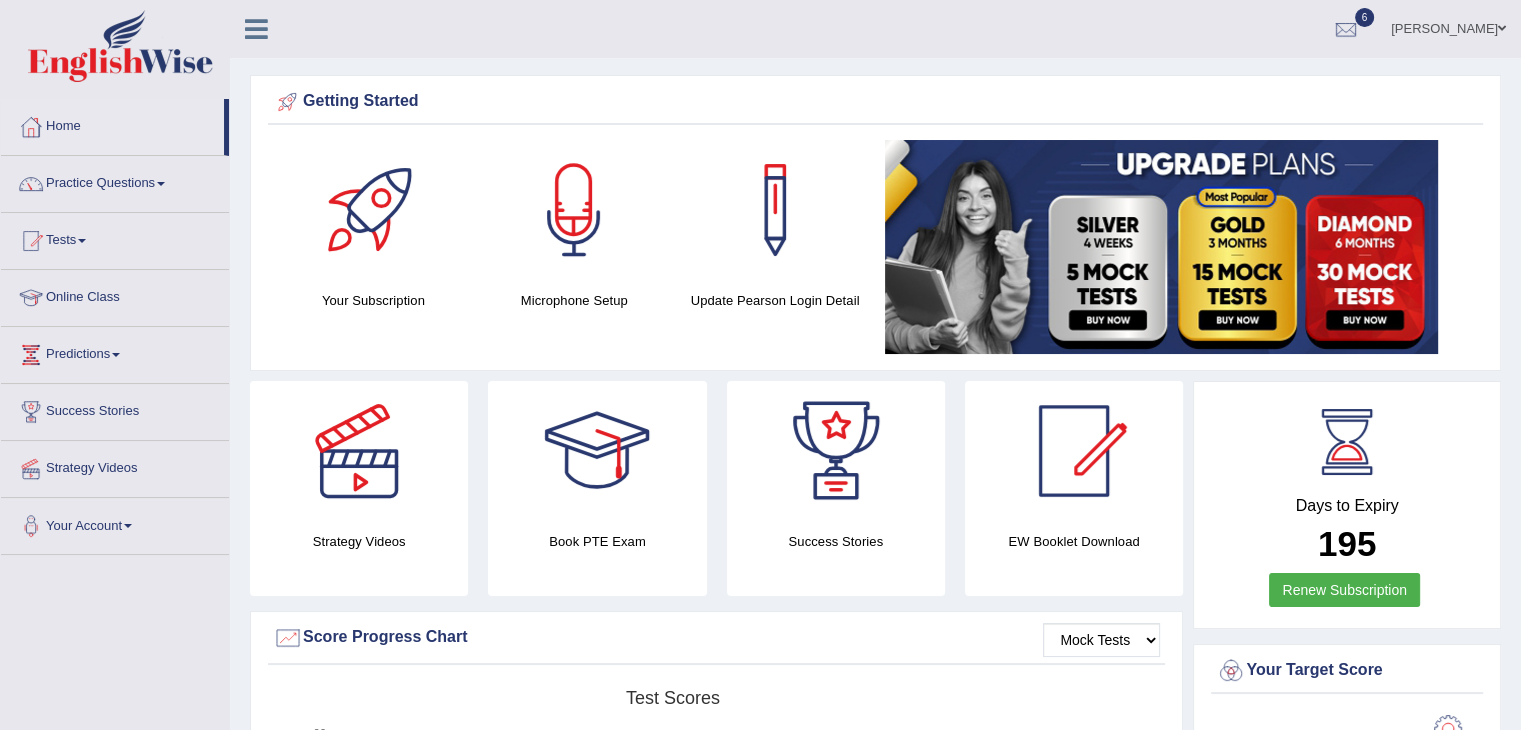 click on "Tests" at bounding box center [115, 238] 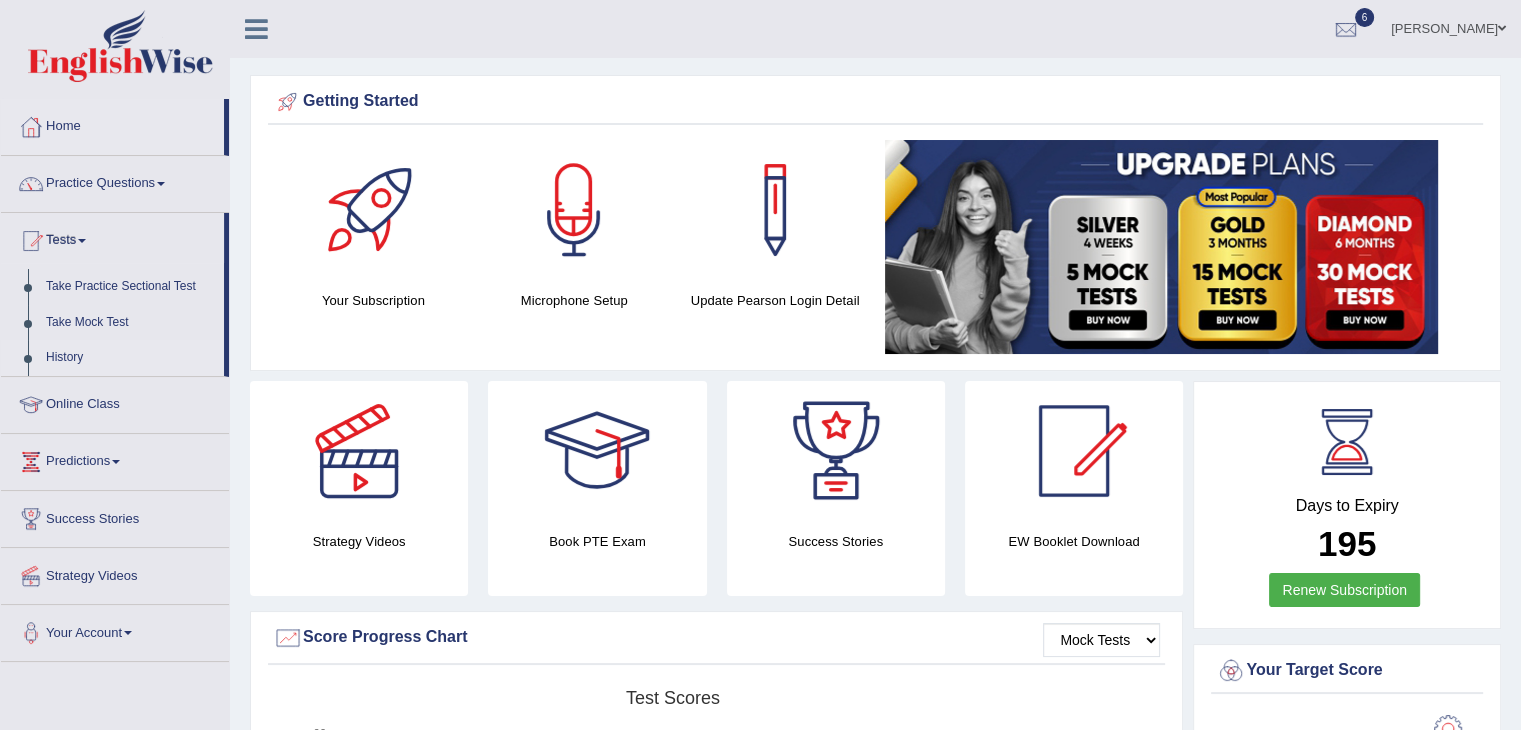 click on "History" at bounding box center [130, 358] 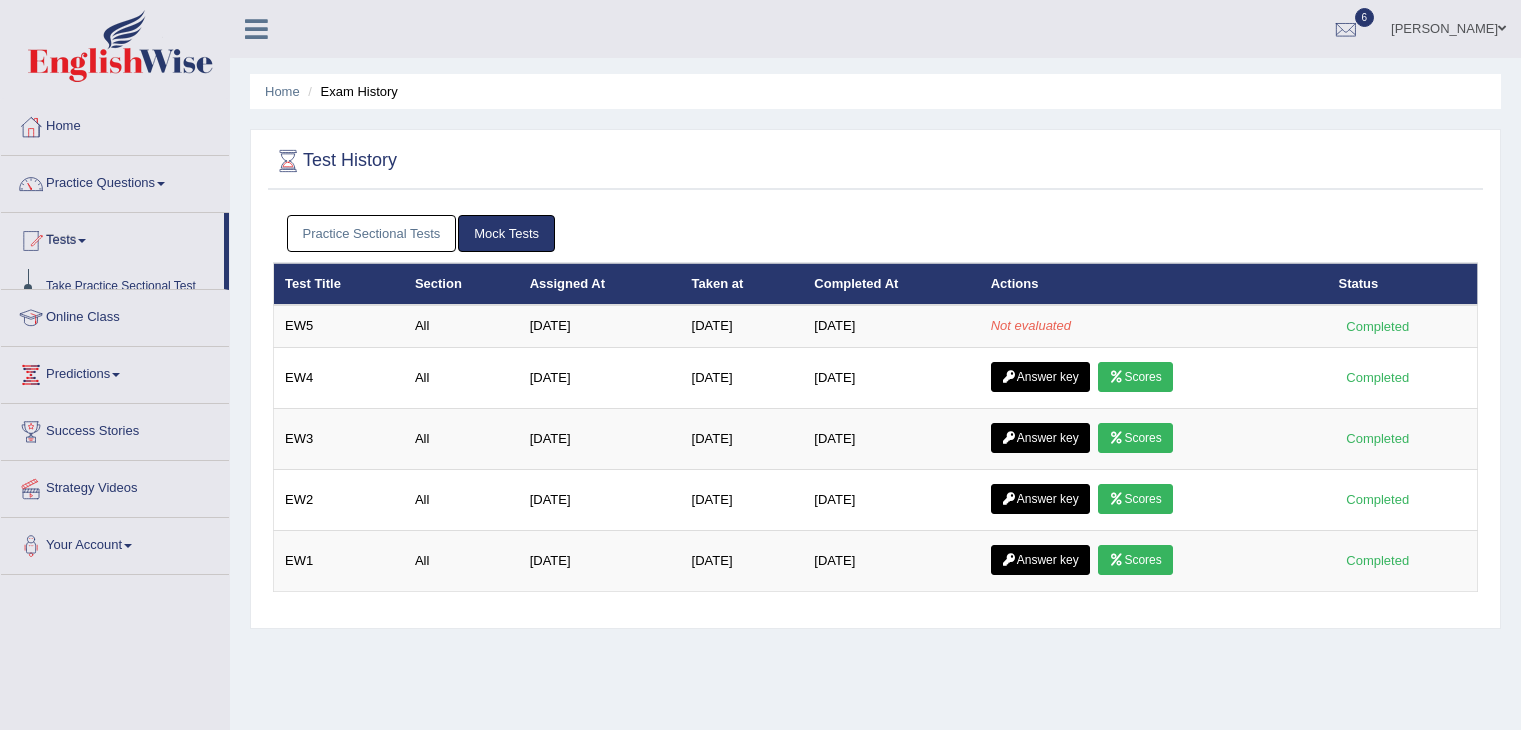 scroll, scrollTop: 0, scrollLeft: 0, axis: both 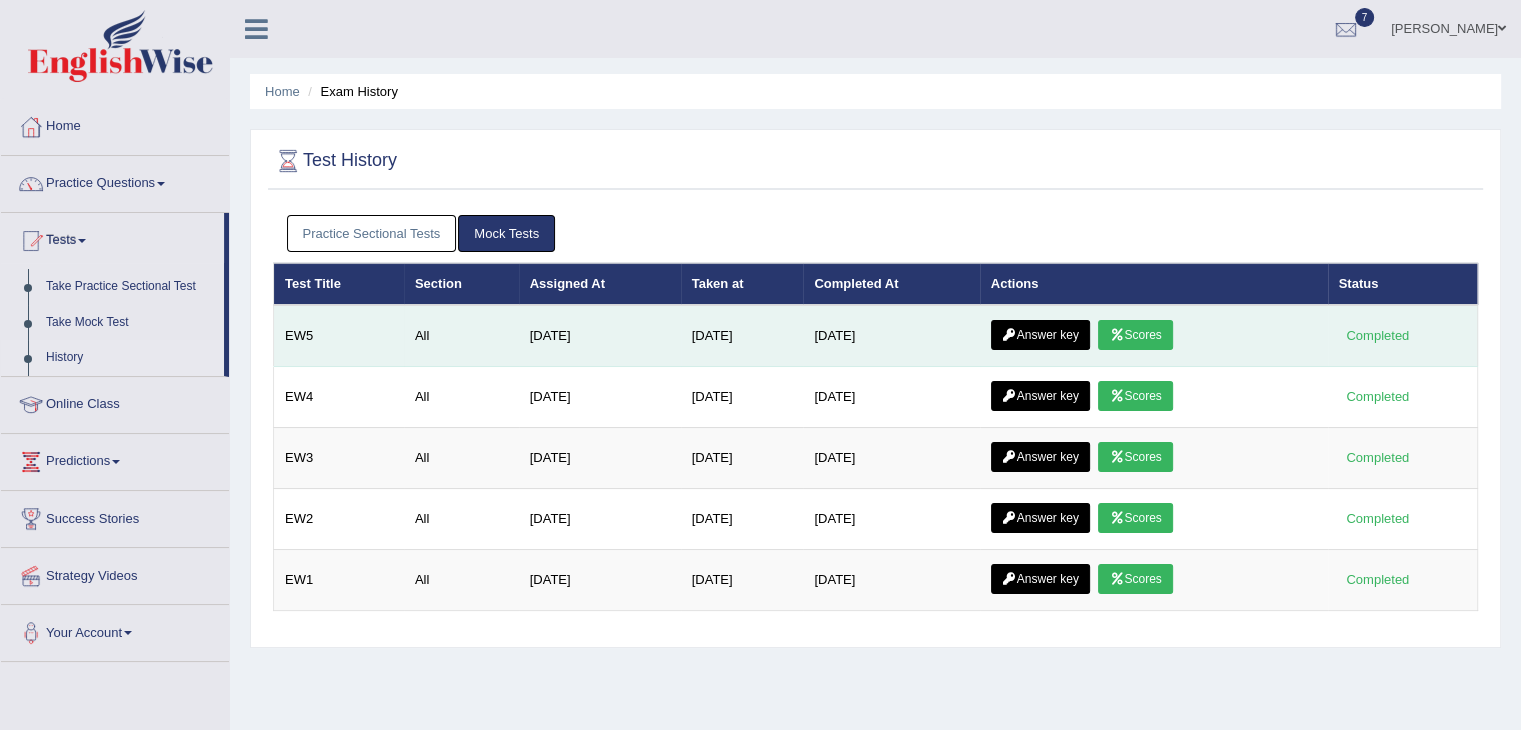 click on "Answer key" at bounding box center [1040, 335] 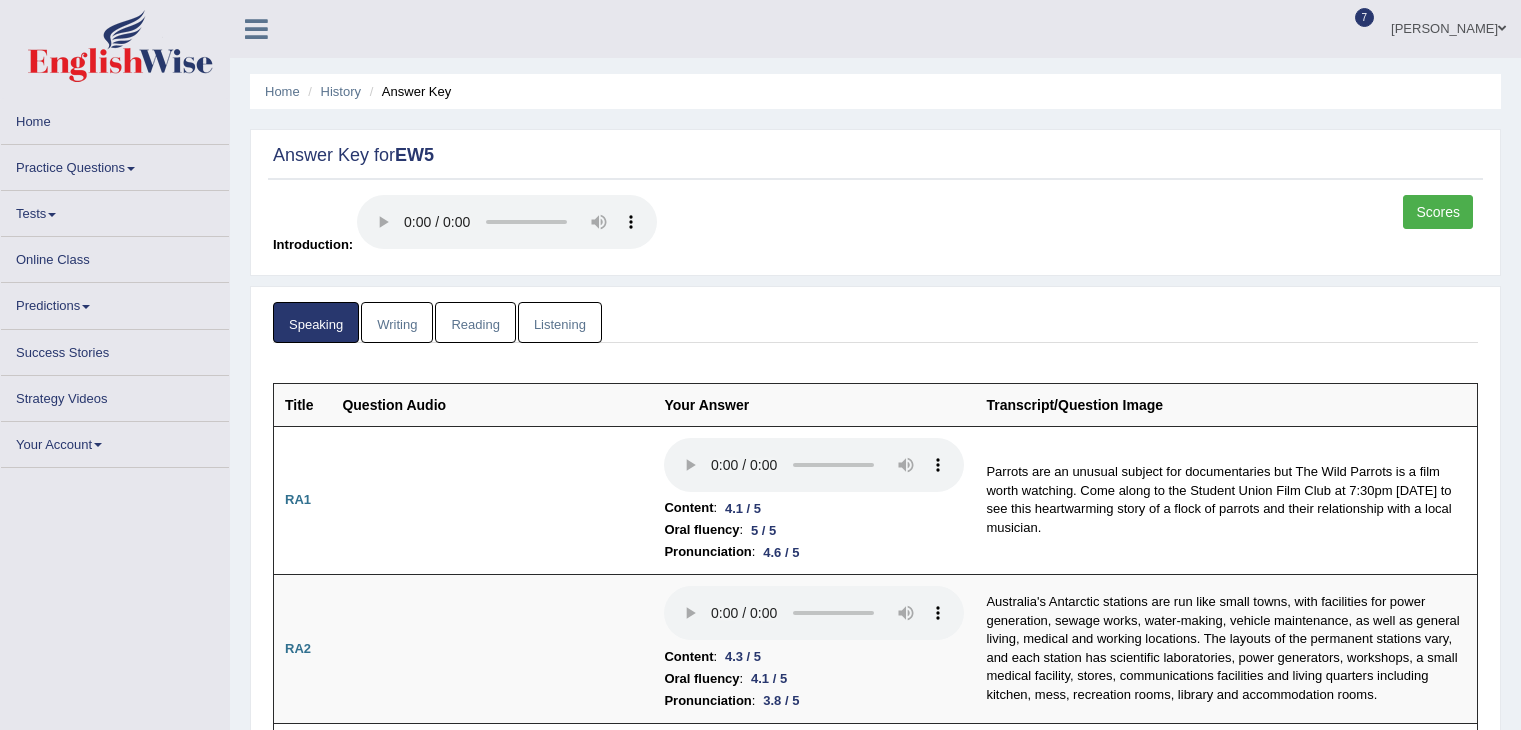 scroll, scrollTop: 0, scrollLeft: 0, axis: both 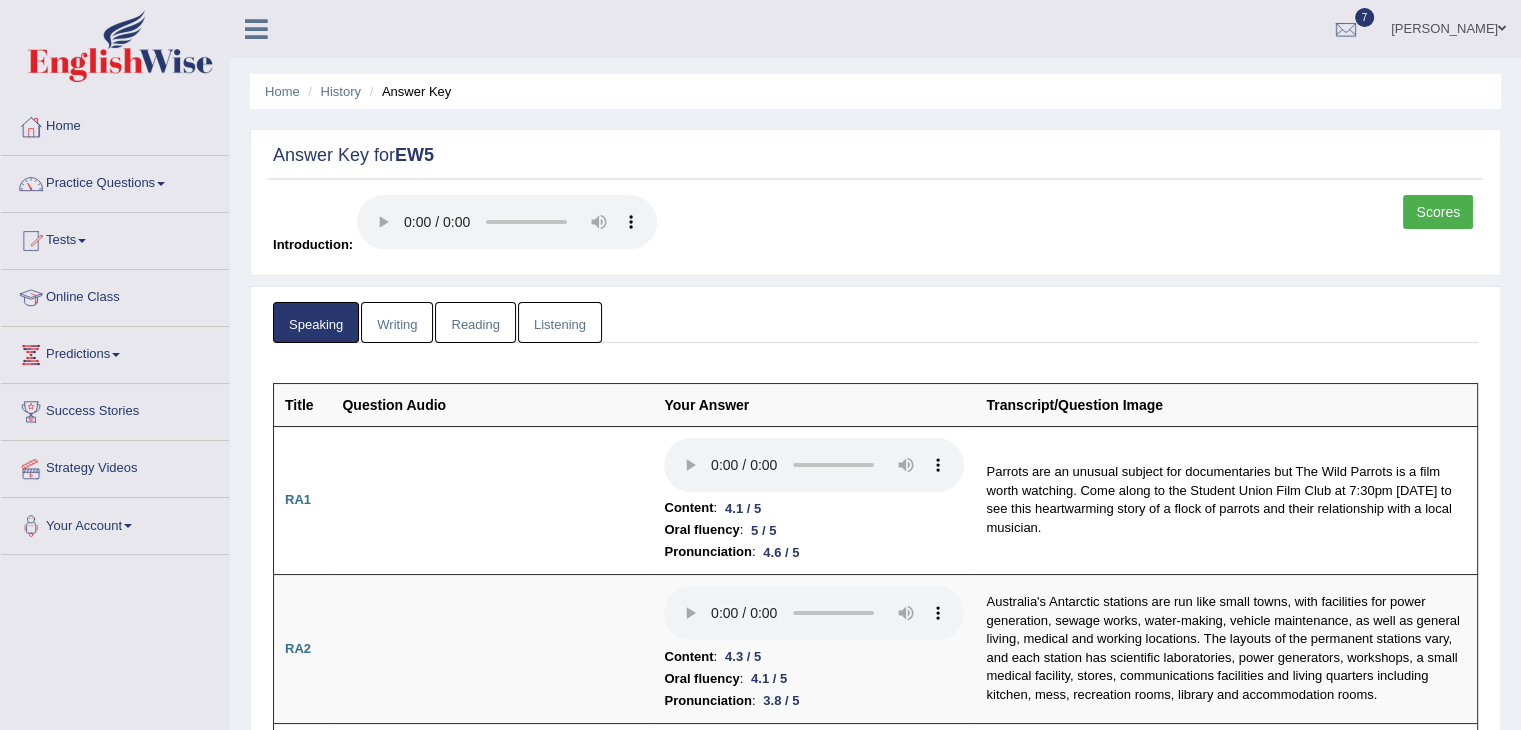 click on "Writing" at bounding box center [397, 322] 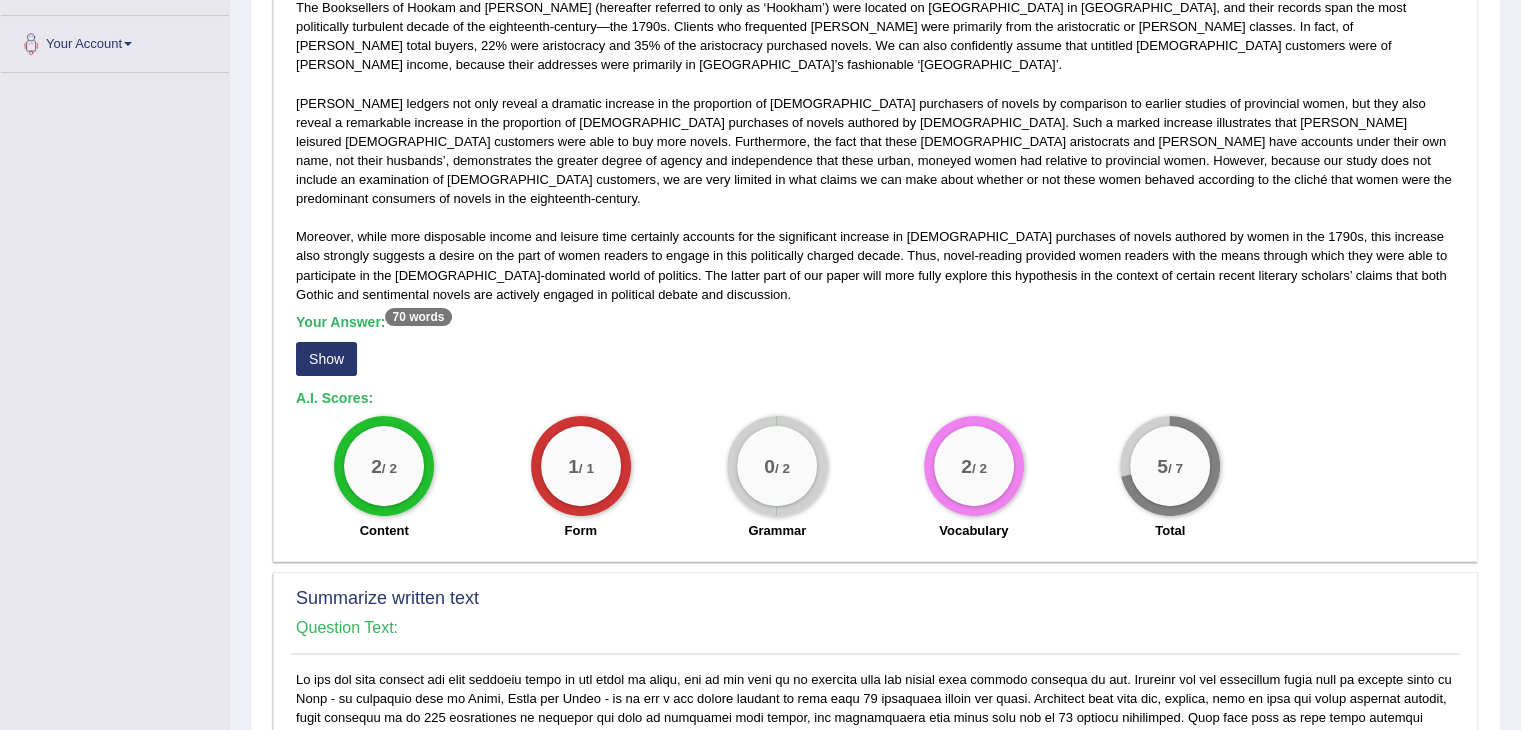 scroll, scrollTop: 480, scrollLeft: 0, axis: vertical 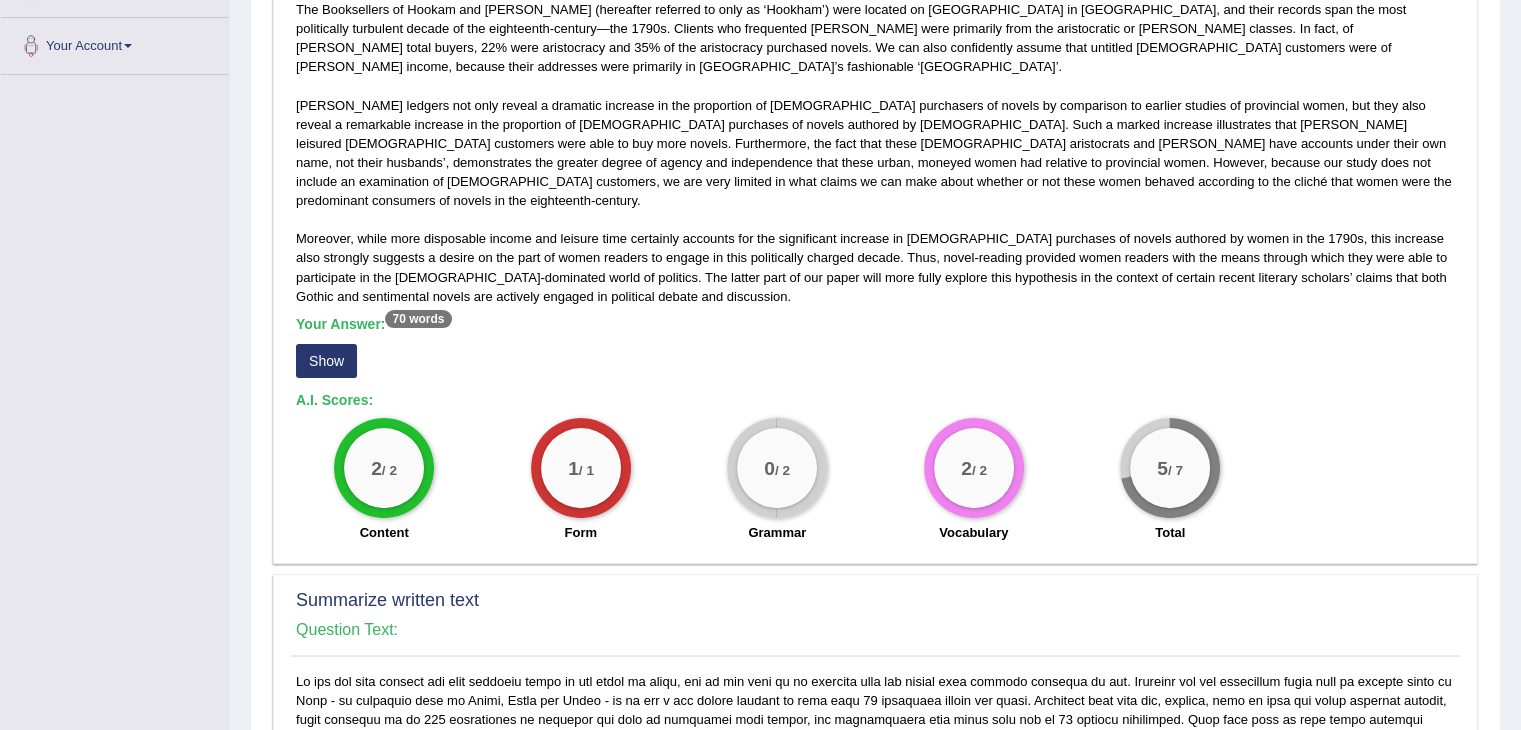 click on "Show" at bounding box center (326, 361) 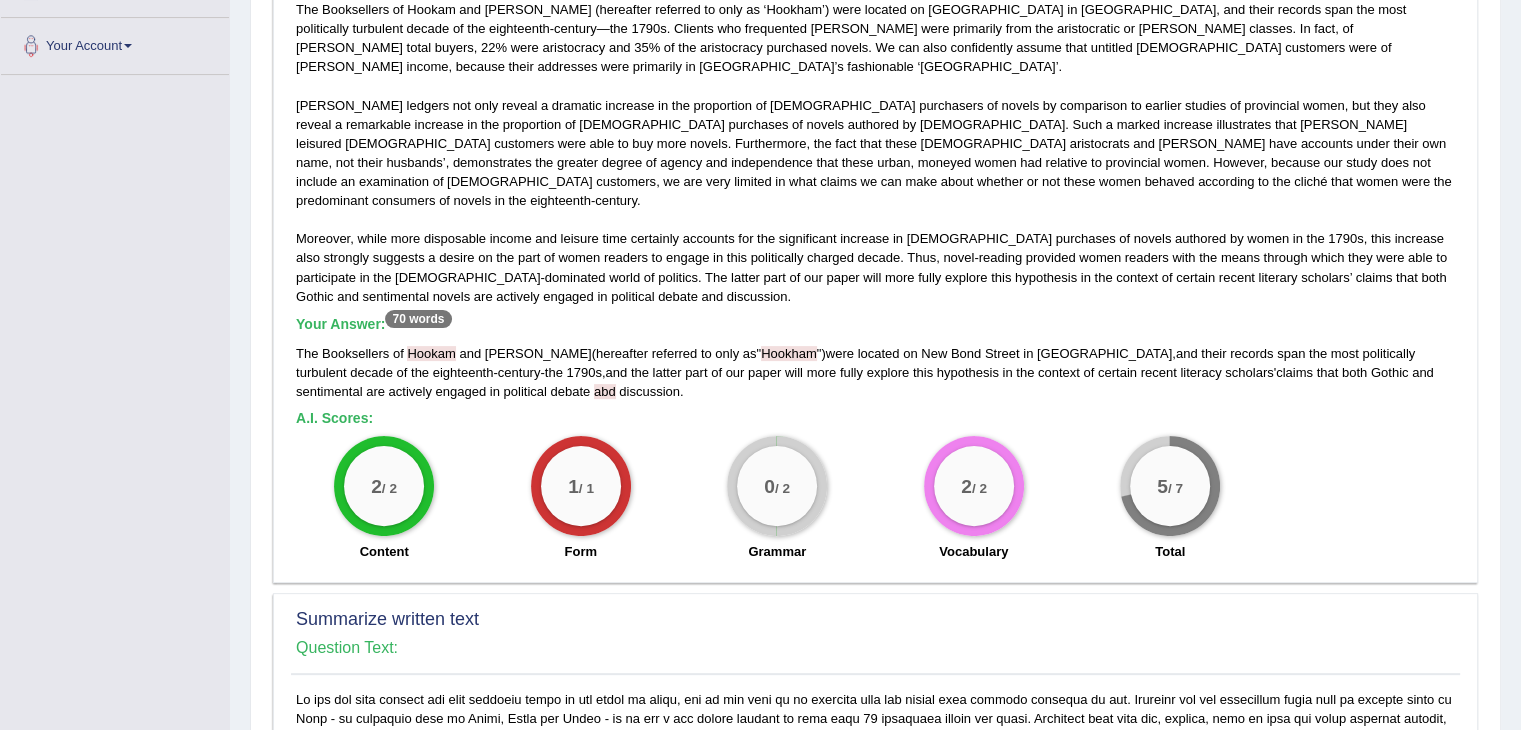 click on "hypothesis" at bounding box center [968, 372] 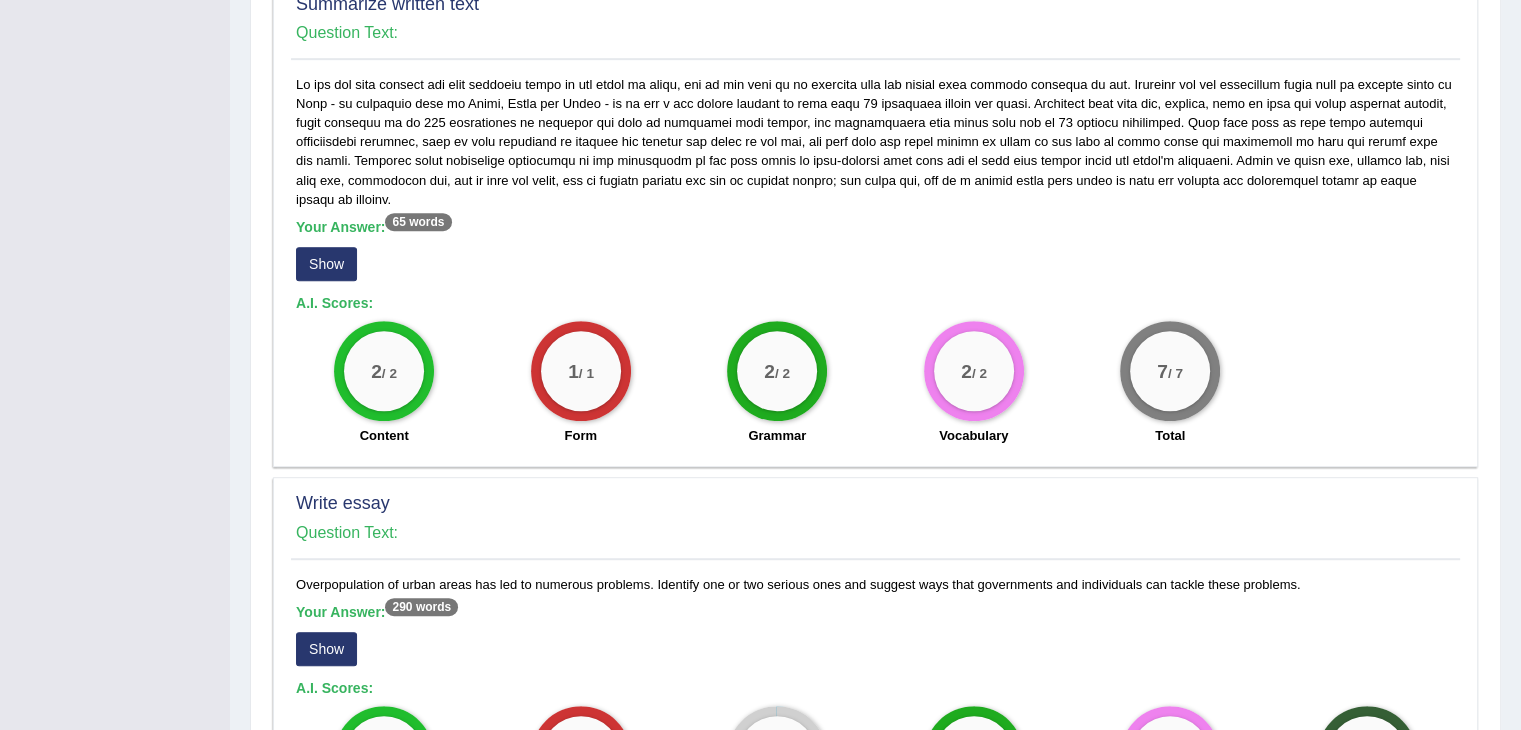 scroll, scrollTop: 1398, scrollLeft: 0, axis: vertical 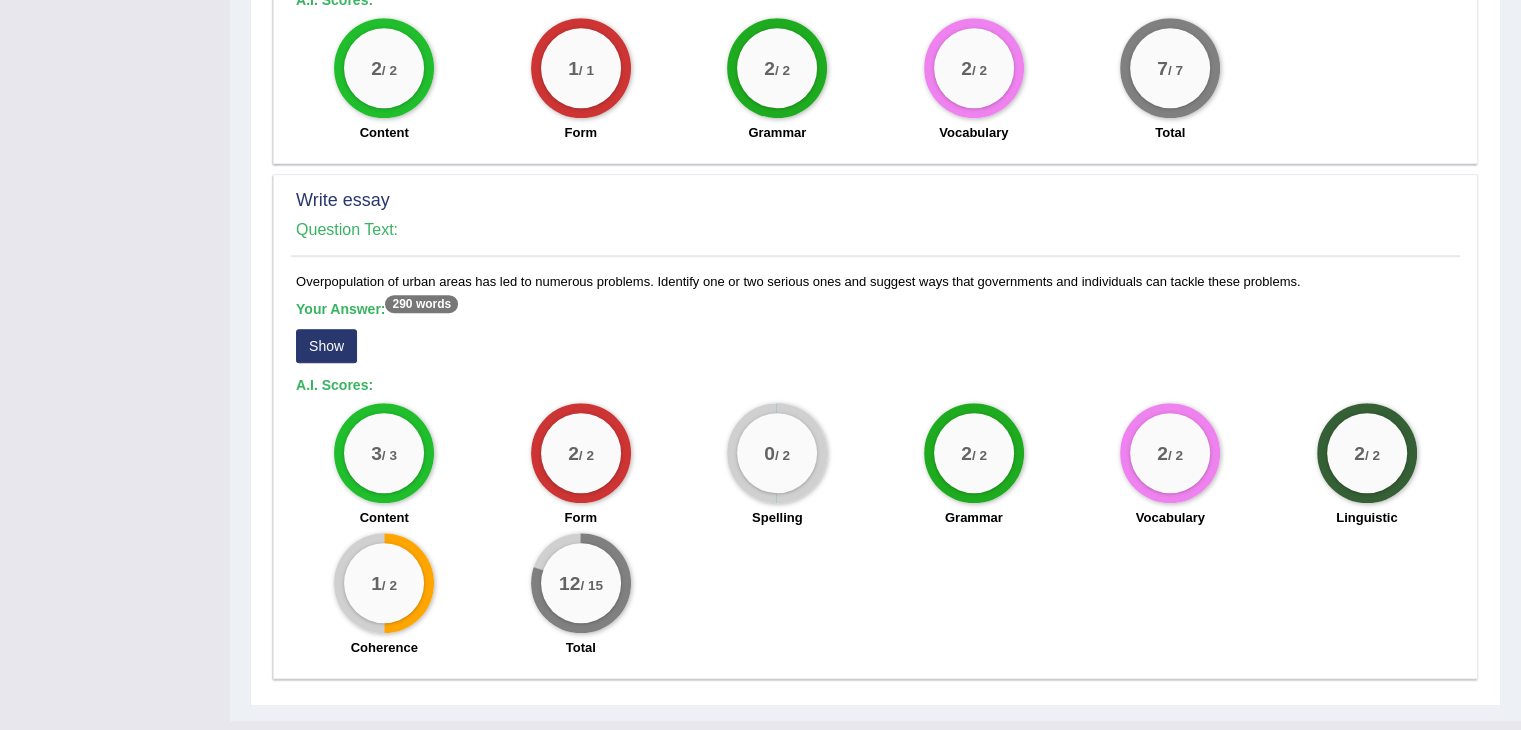 click on "Show" at bounding box center (326, 346) 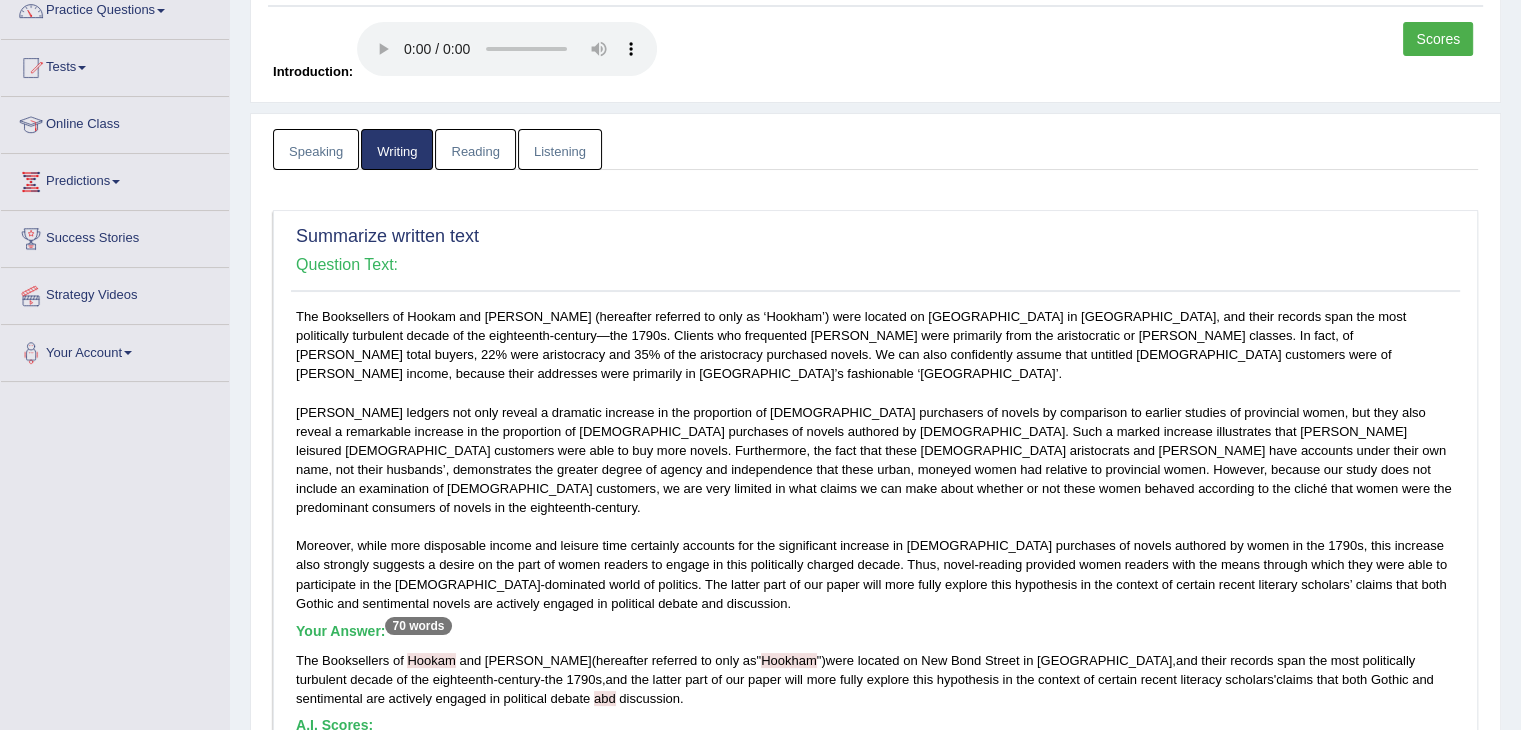 scroll, scrollTop: 108, scrollLeft: 0, axis: vertical 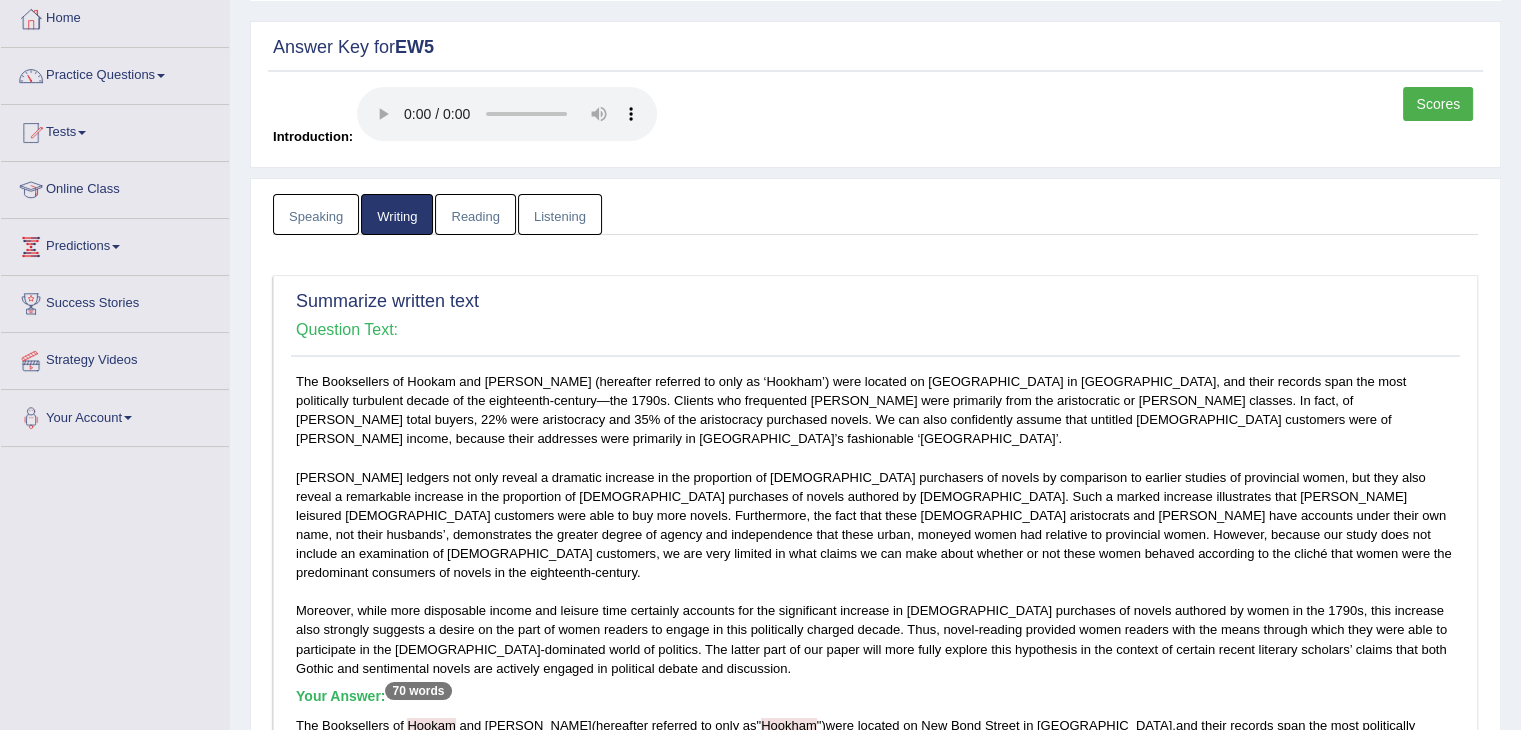 click on "Reading" at bounding box center (475, 214) 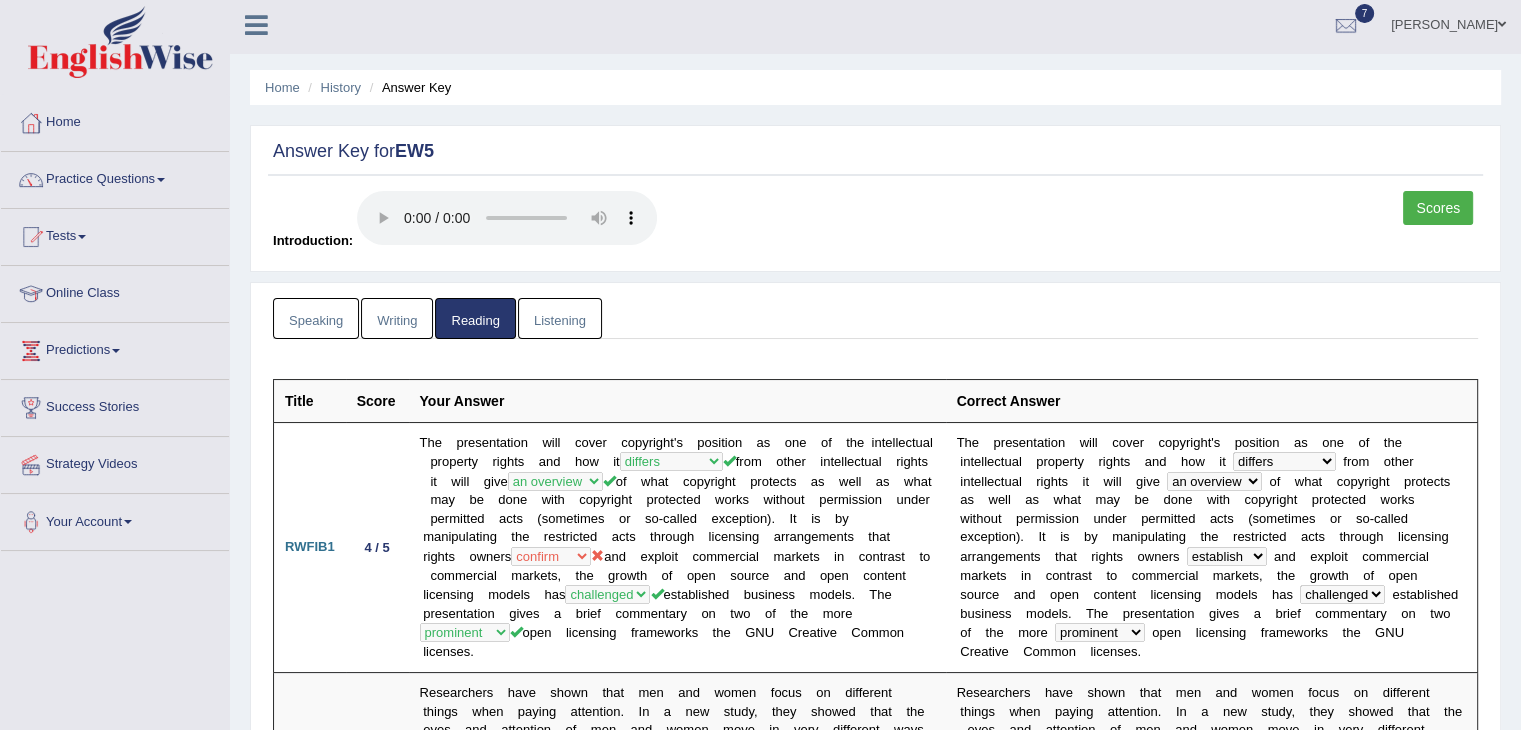 scroll, scrollTop: 0, scrollLeft: 0, axis: both 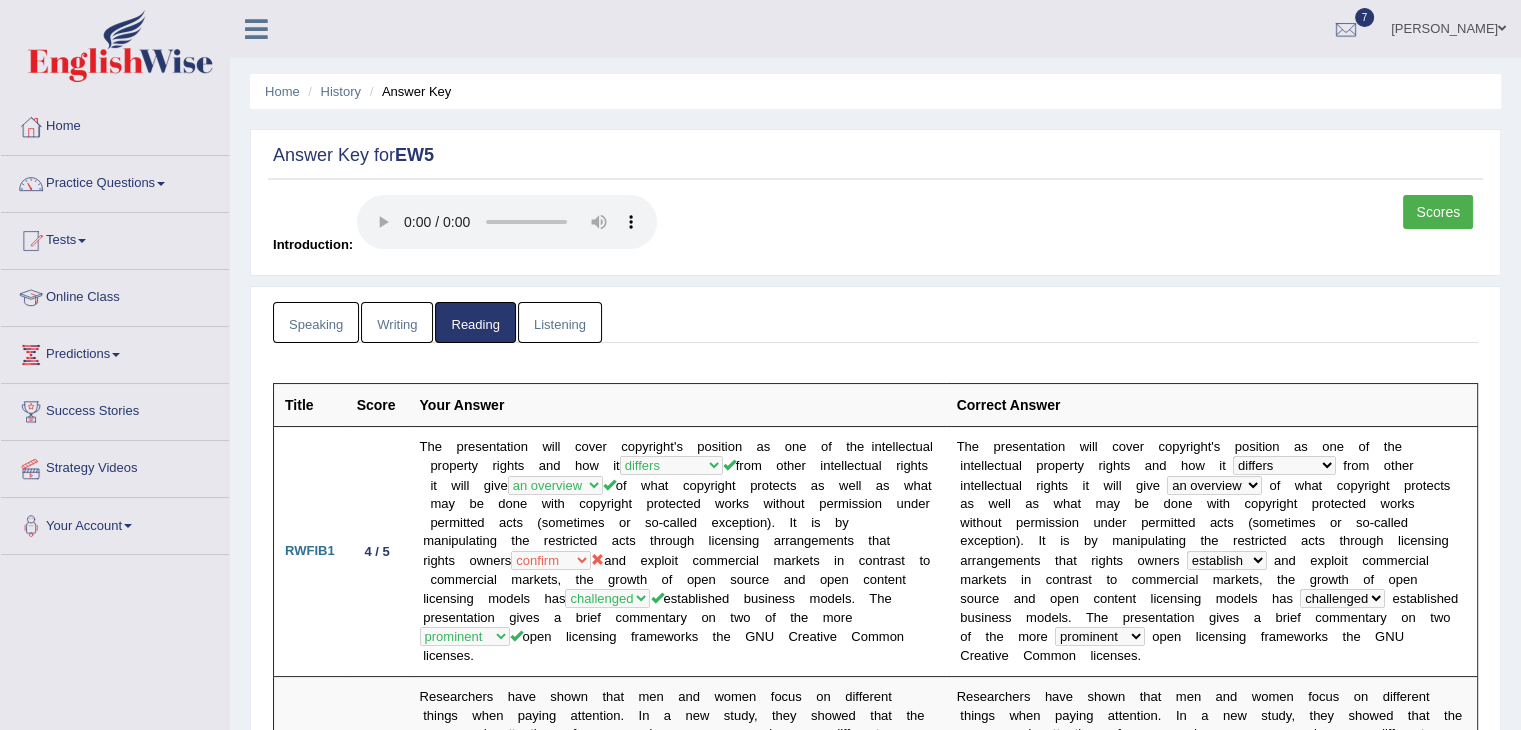 click on "Listening" at bounding box center (560, 322) 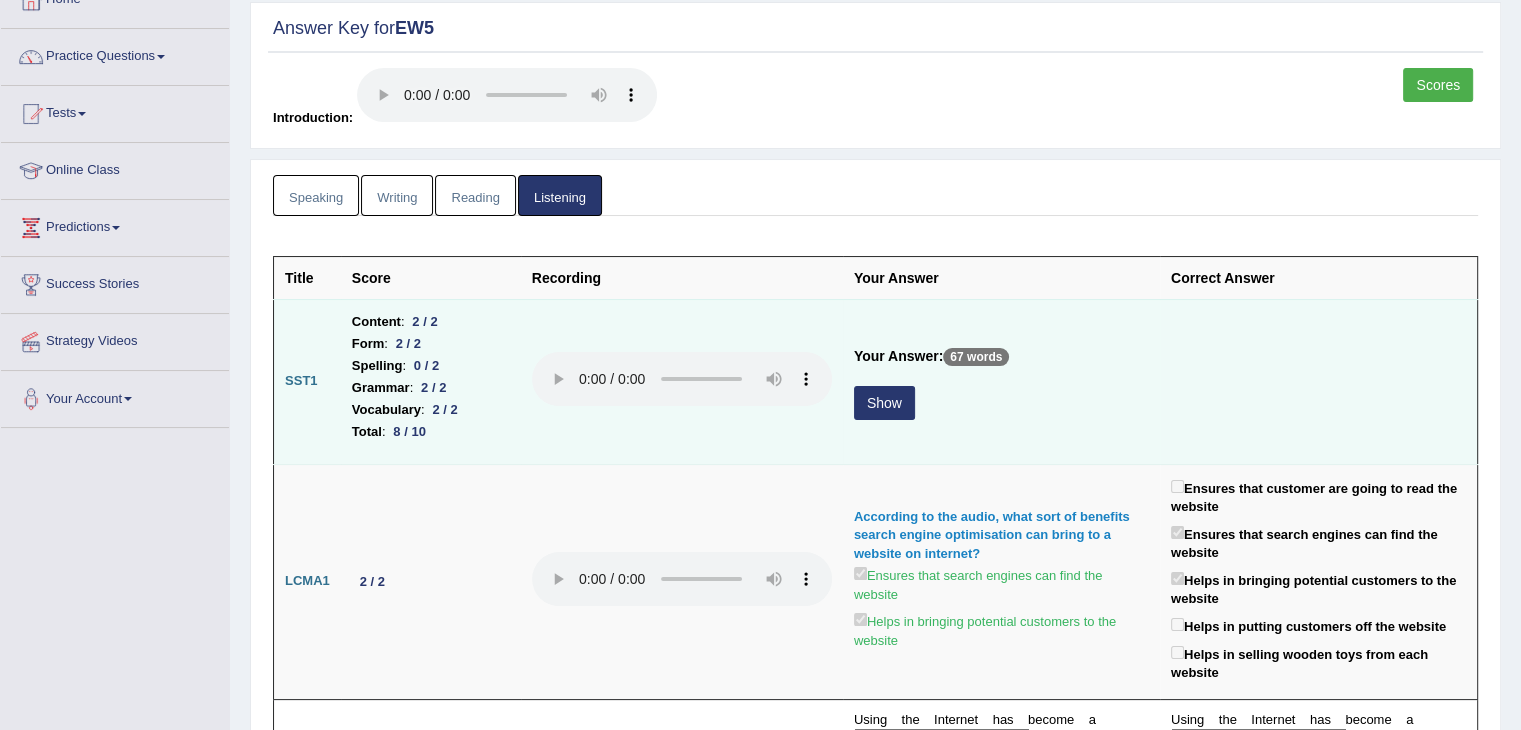 scroll, scrollTop: 148, scrollLeft: 0, axis: vertical 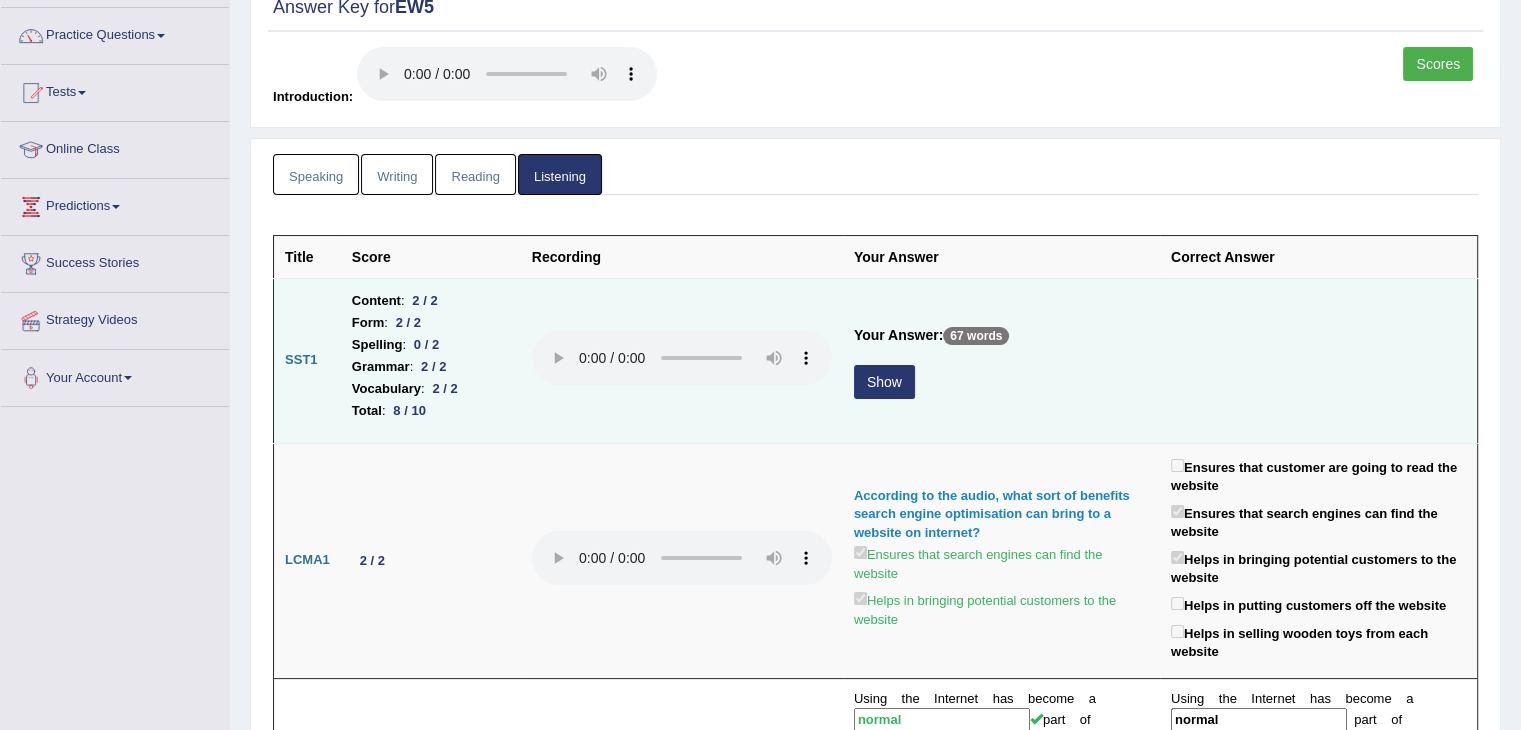 click on "Show" at bounding box center [884, 382] 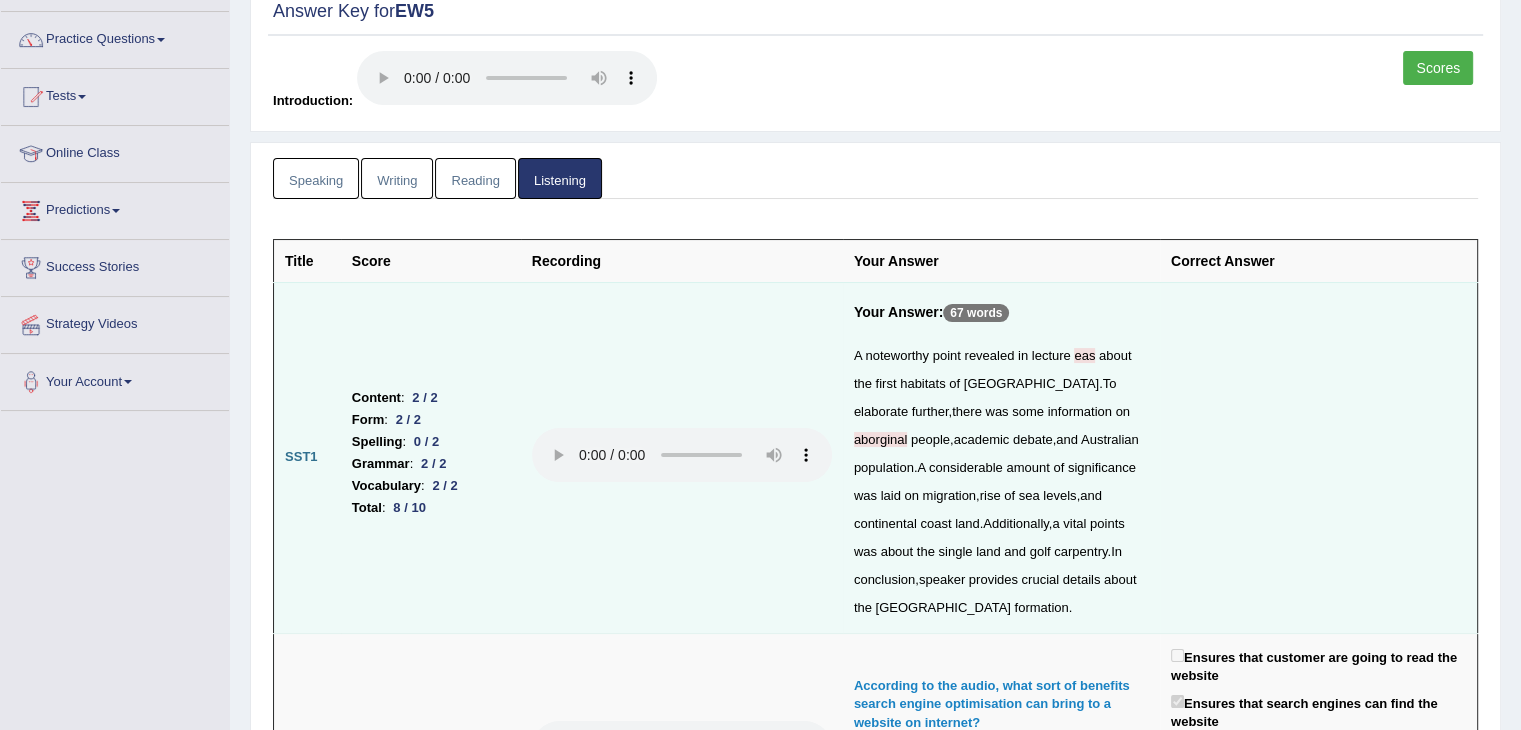 scroll, scrollTop: 0, scrollLeft: 0, axis: both 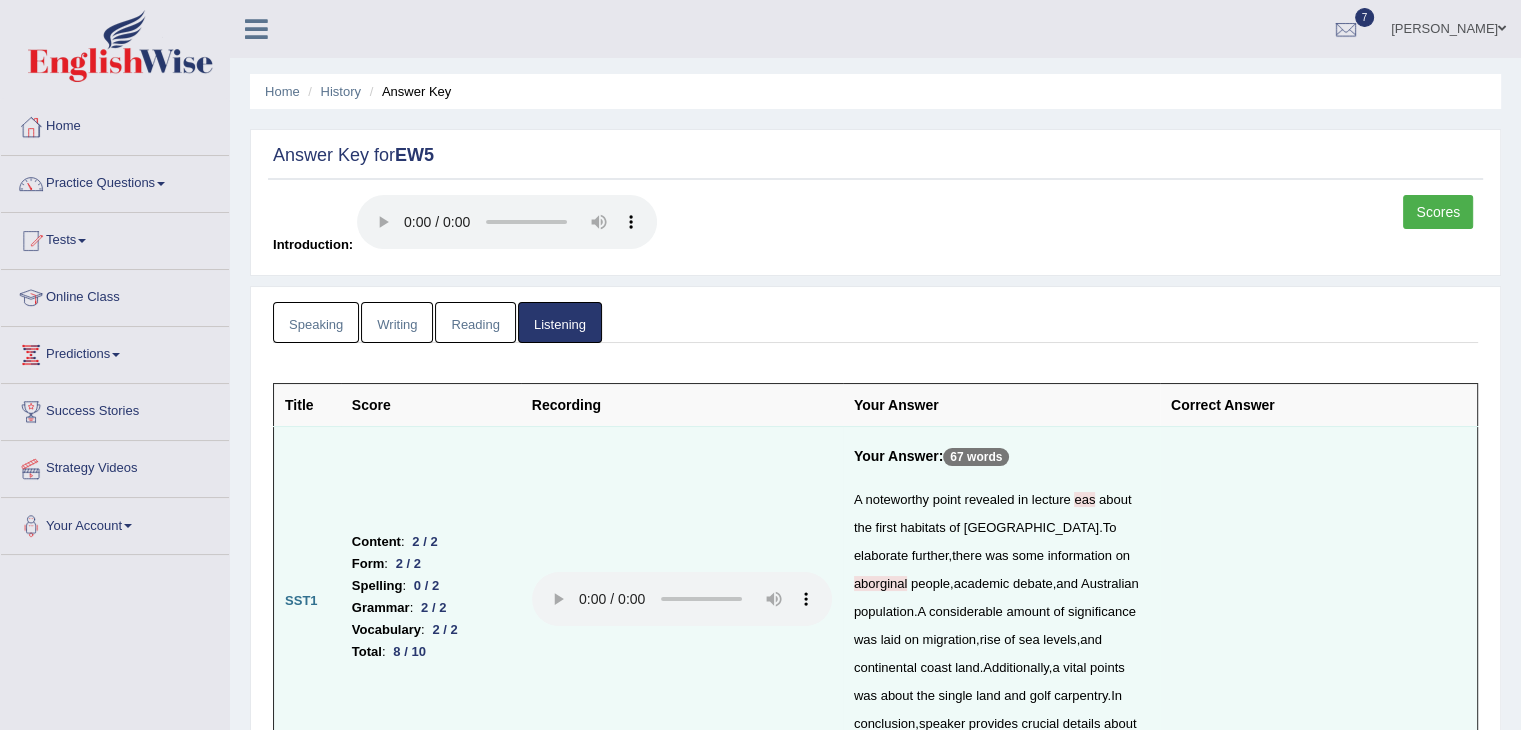 click on "Scores" at bounding box center (1438, 212) 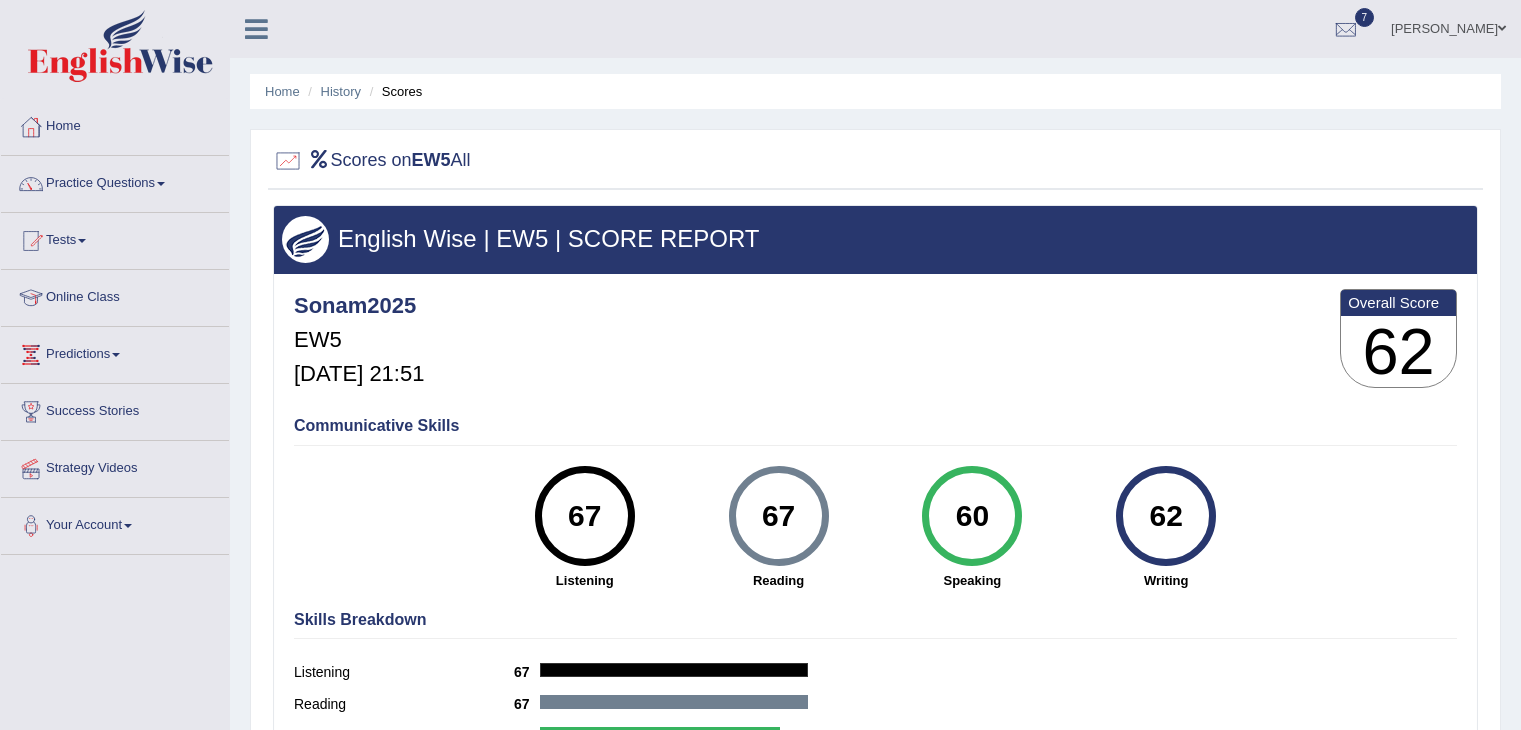 scroll, scrollTop: 0, scrollLeft: 0, axis: both 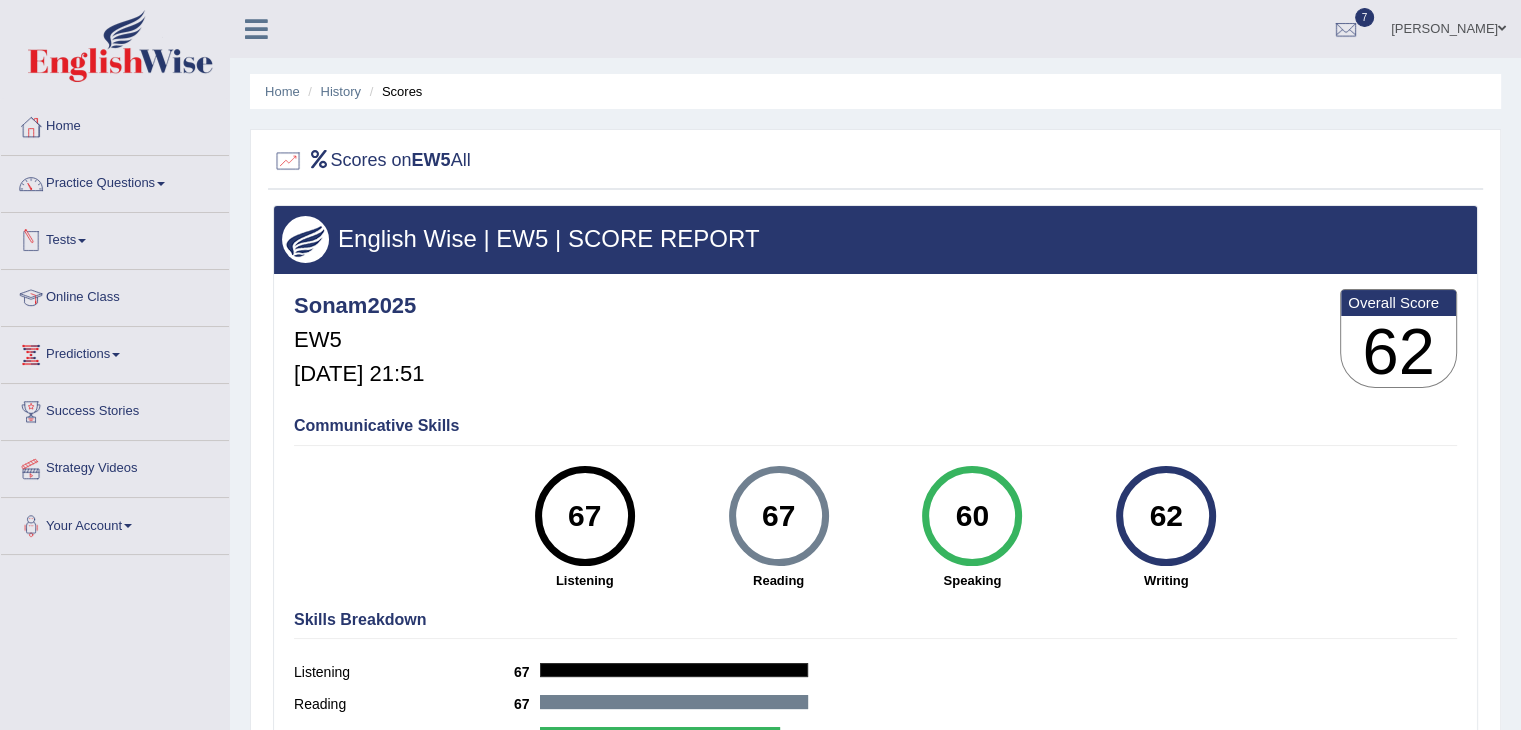 click on "Tests" at bounding box center [115, 238] 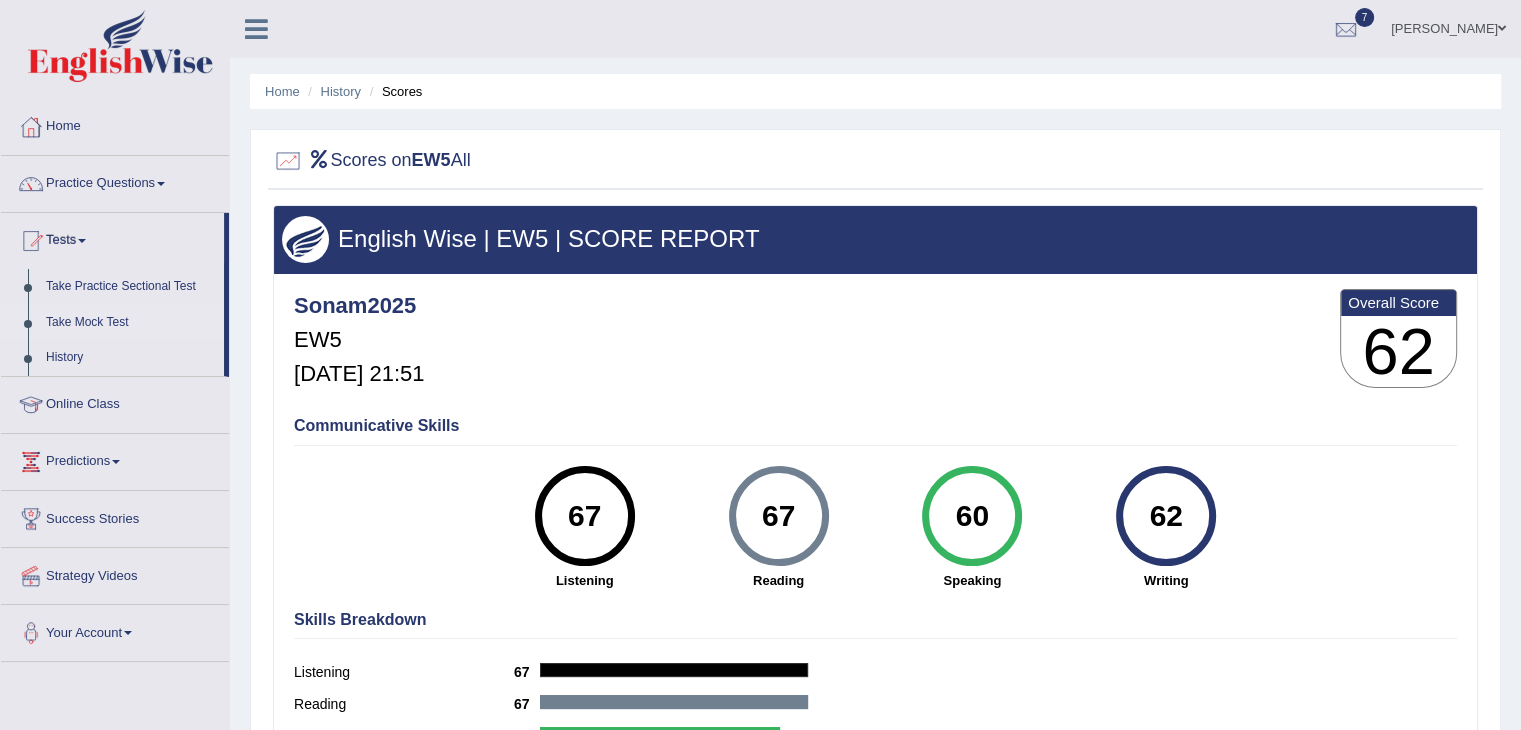 click on "Take Mock Test" at bounding box center [130, 323] 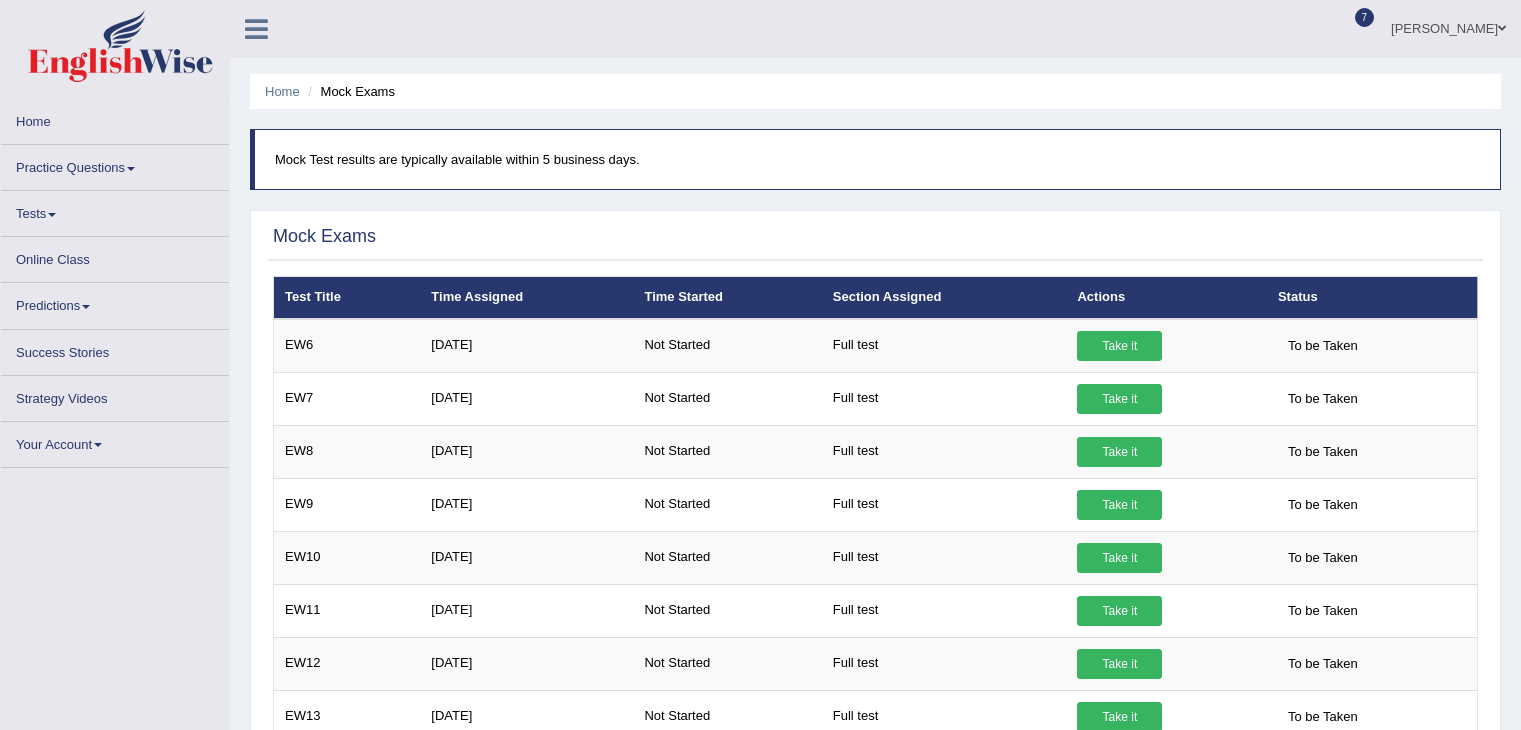 scroll, scrollTop: 0, scrollLeft: 0, axis: both 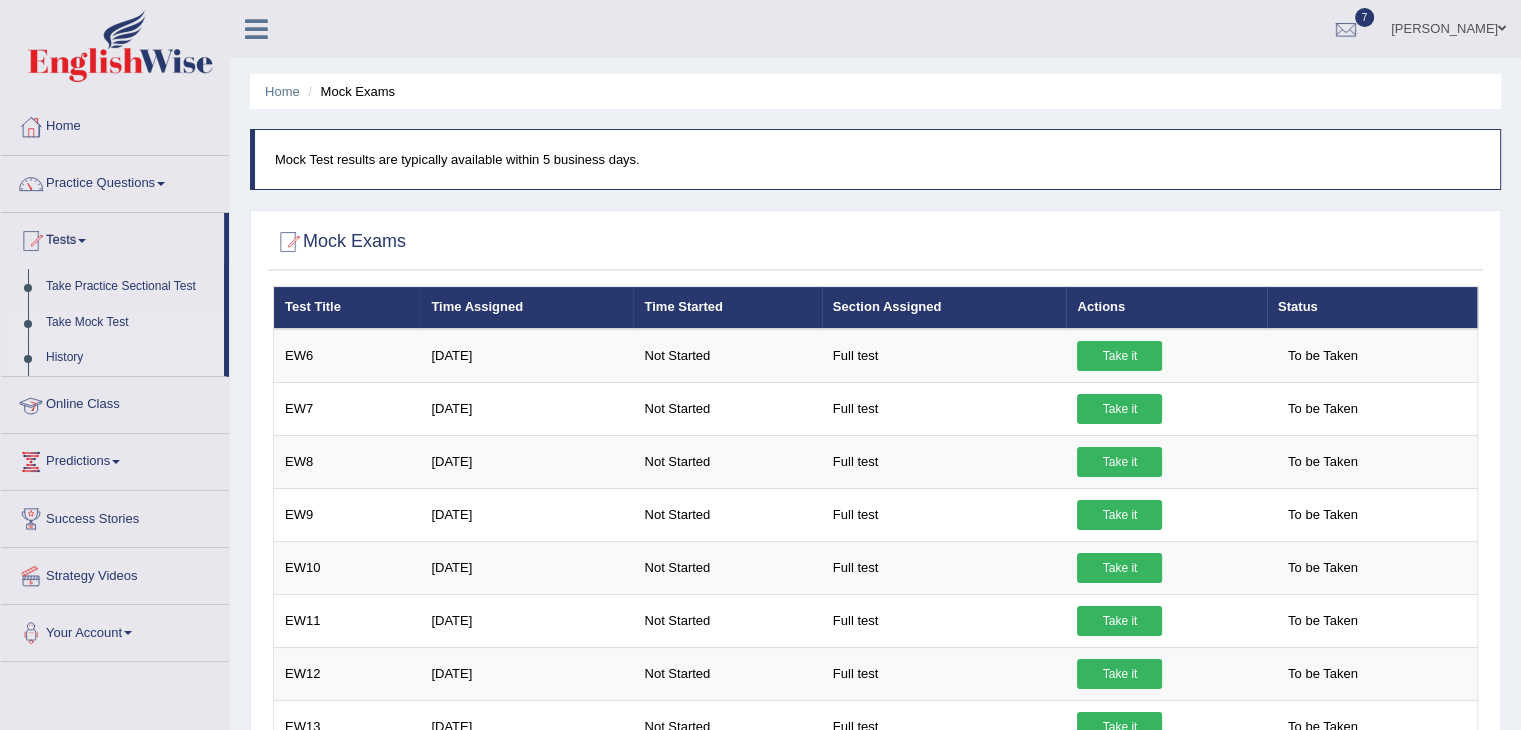 click on "History" at bounding box center (130, 358) 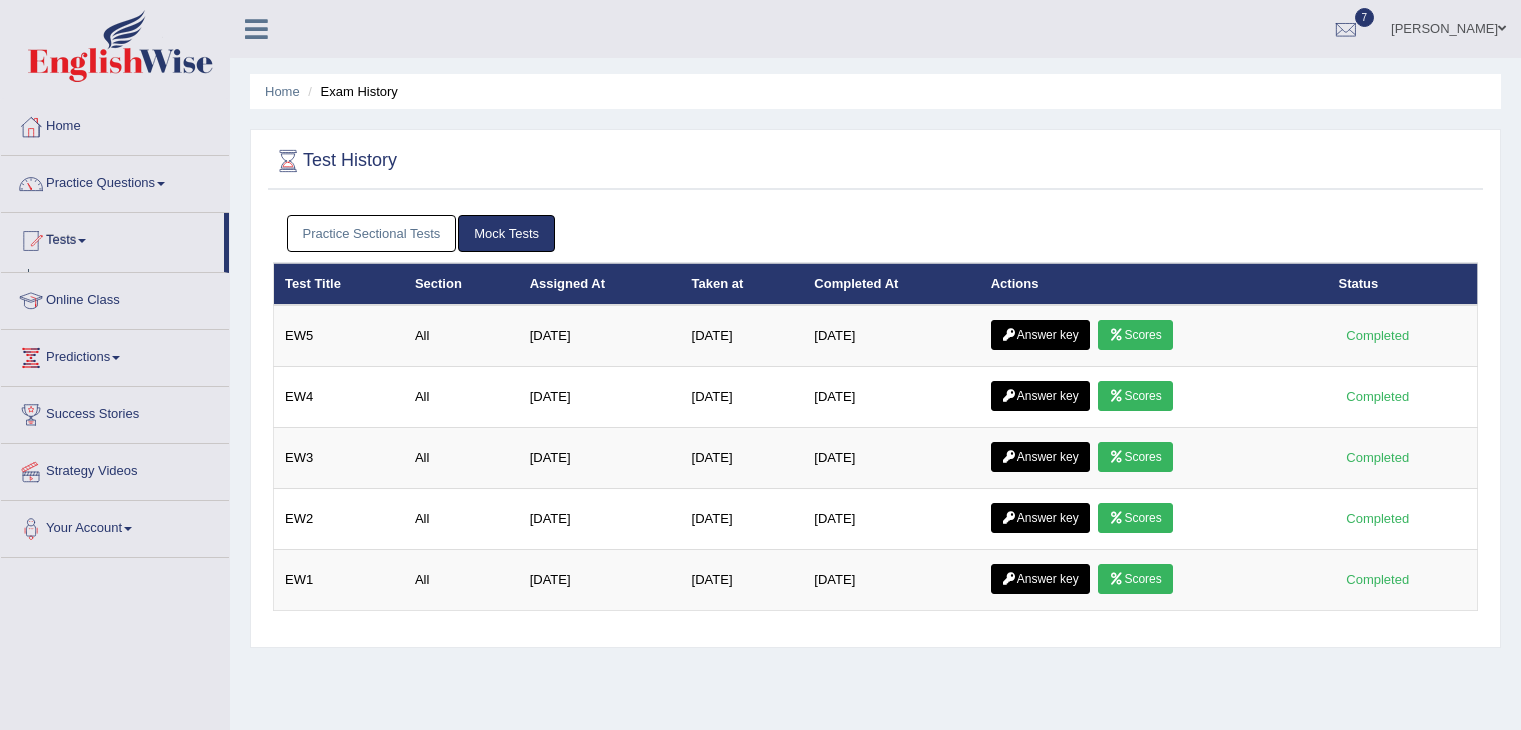 scroll, scrollTop: 0, scrollLeft: 0, axis: both 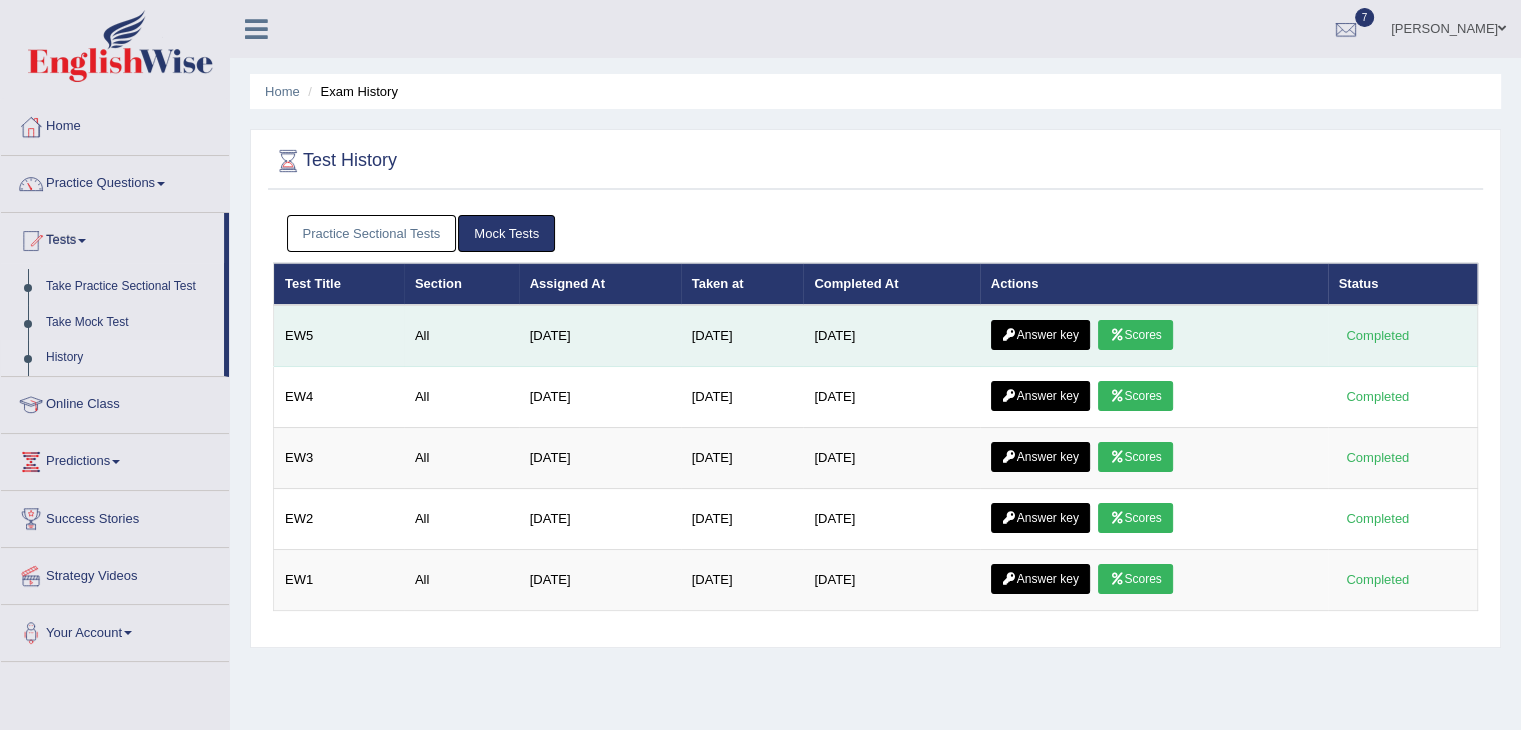 click on "Answer key" at bounding box center (1040, 335) 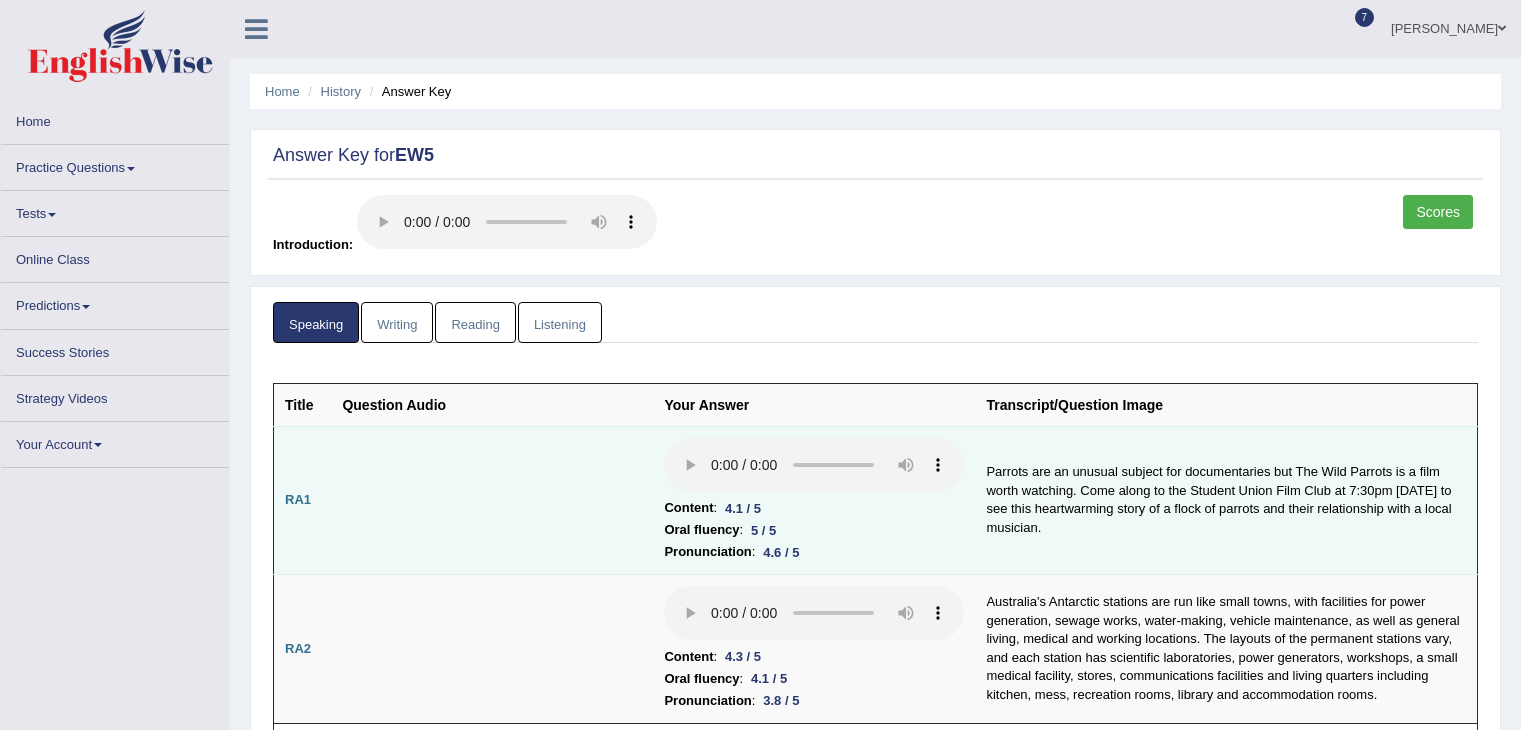 scroll, scrollTop: 0, scrollLeft: 0, axis: both 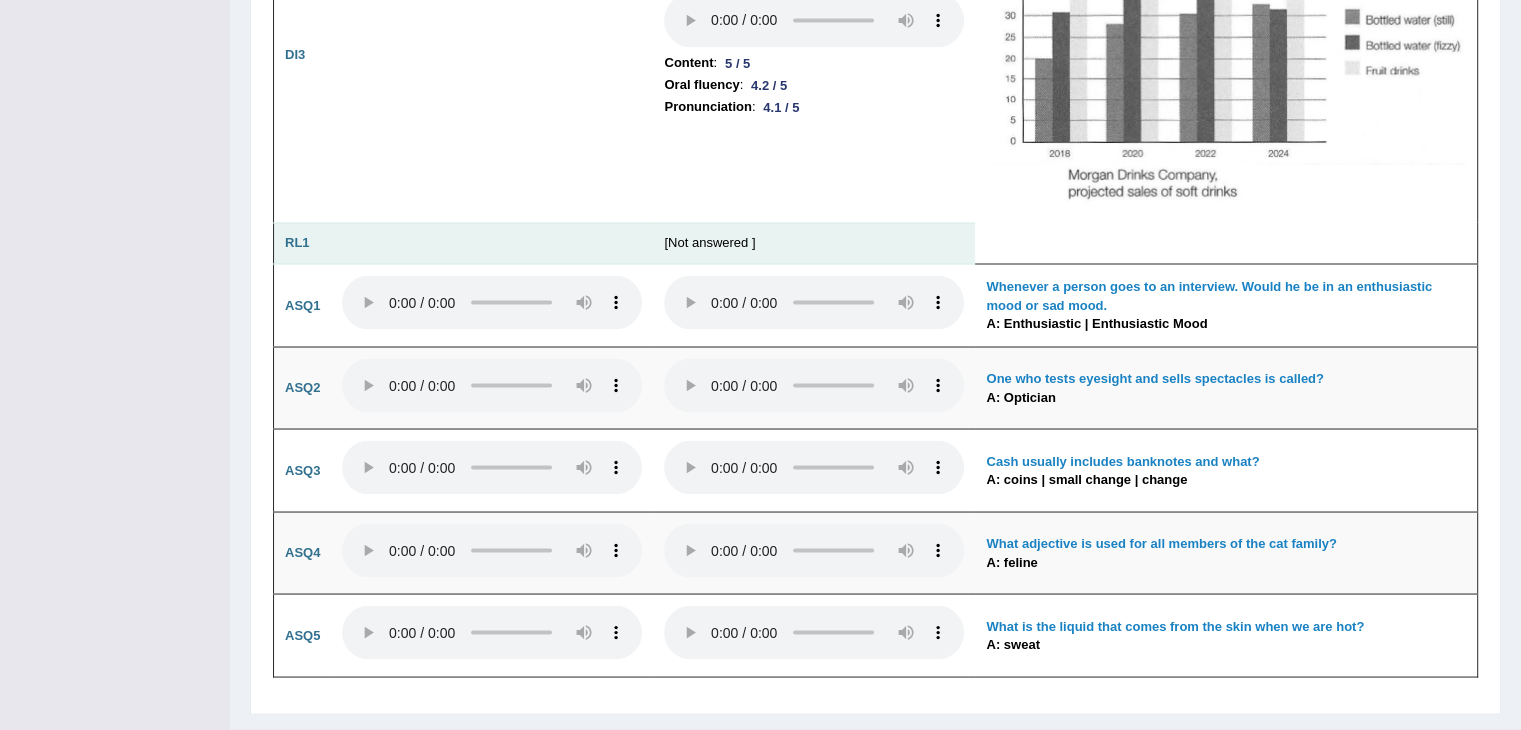 click on "[Not answered ]" at bounding box center (814, 243) 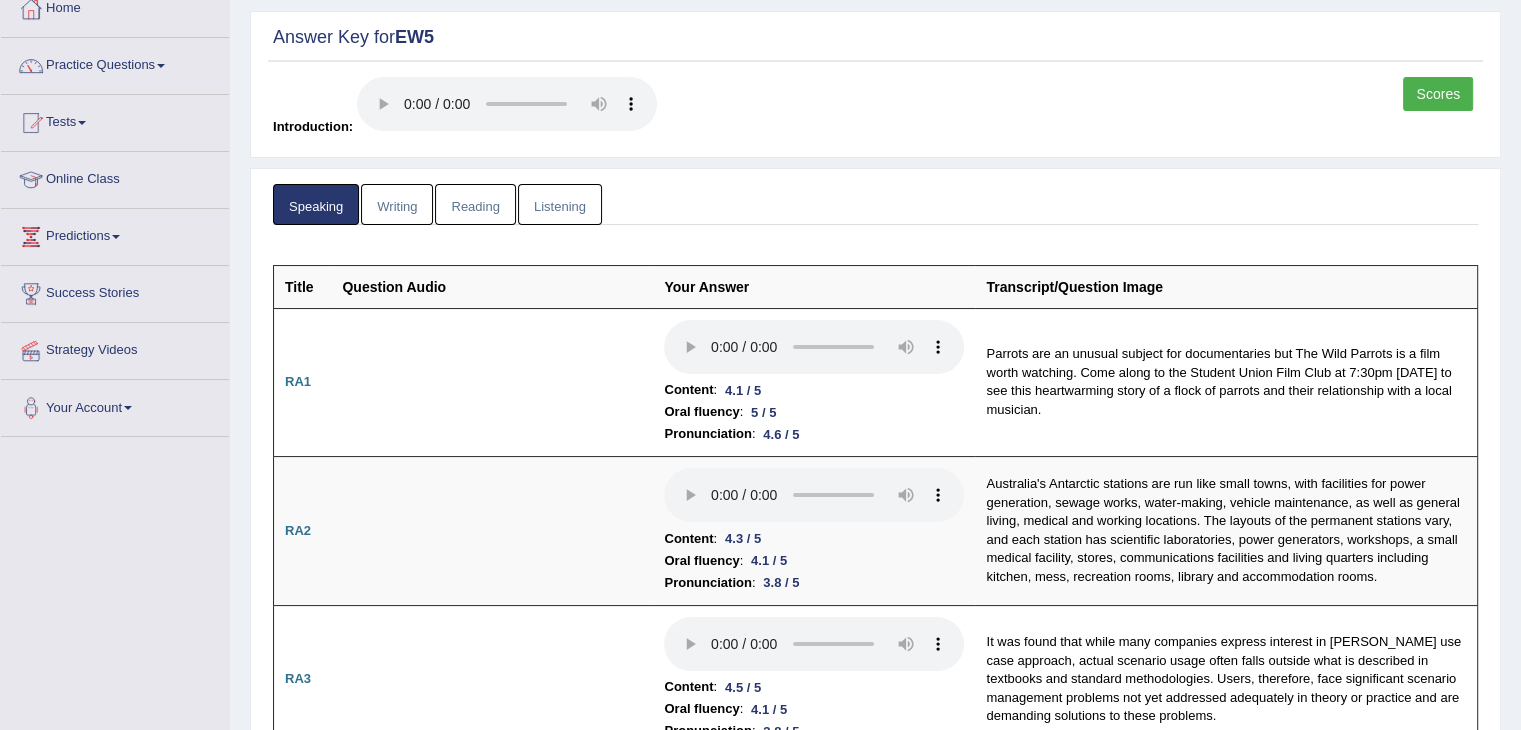 scroll, scrollTop: 0, scrollLeft: 0, axis: both 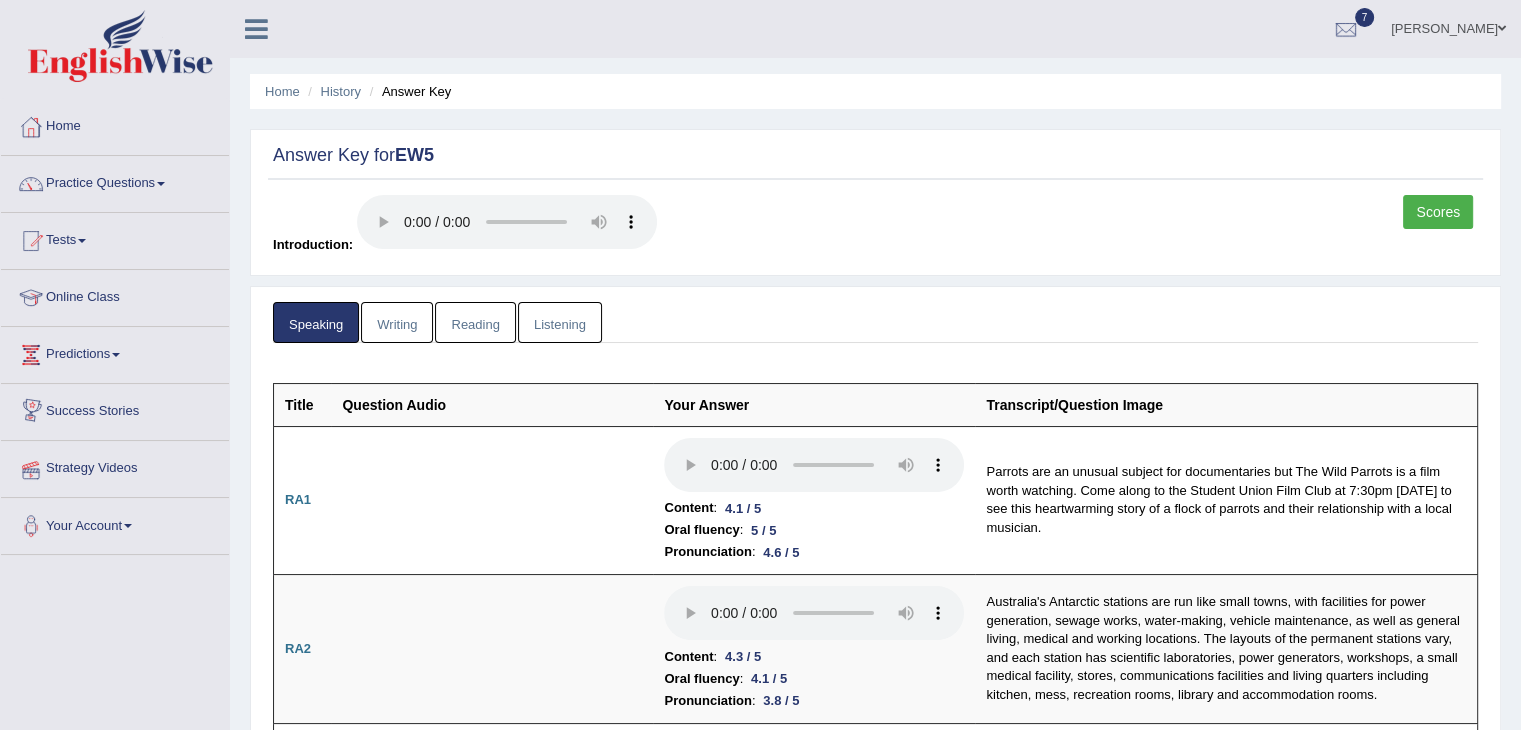 click on "Strategy Videos" at bounding box center (115, 466) 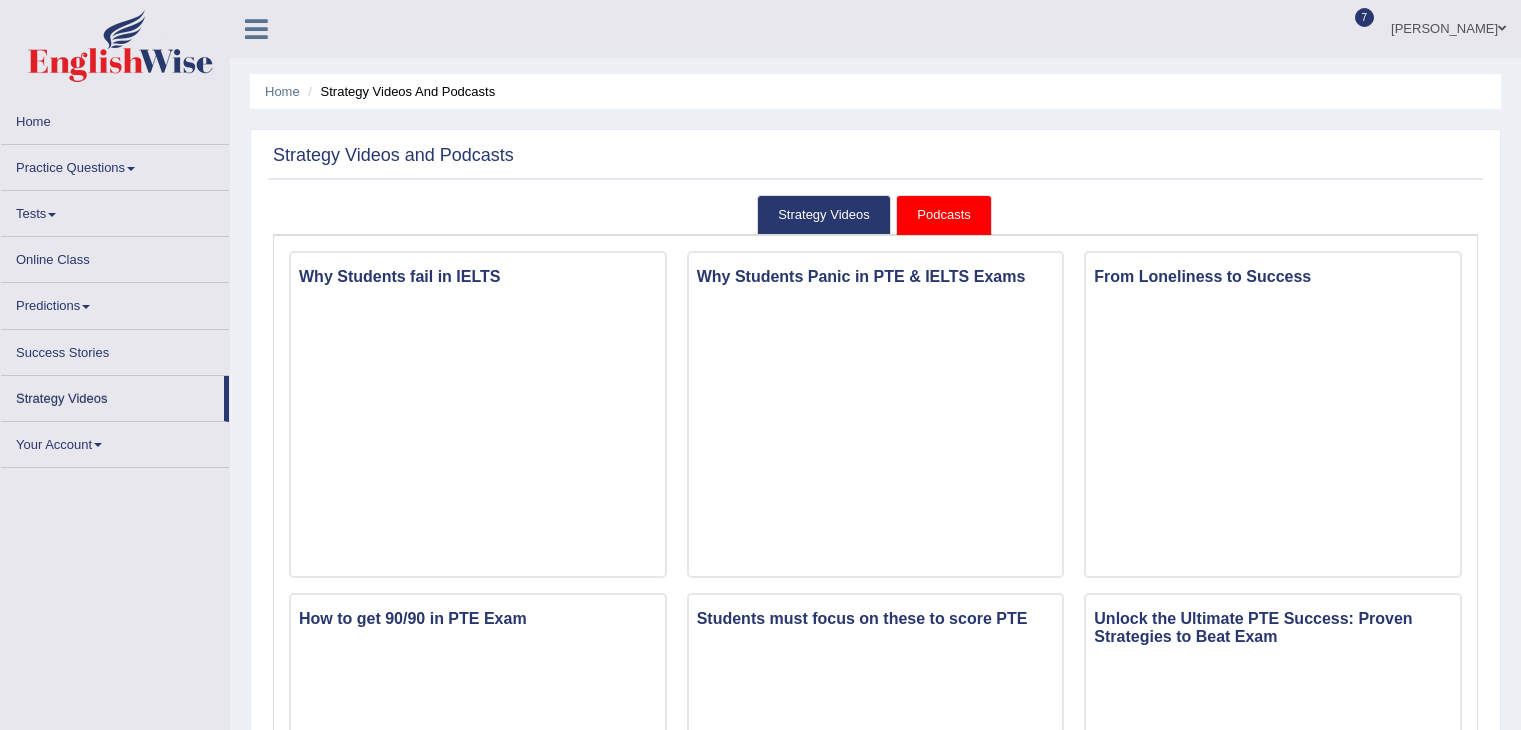 scroll, scrollTop: 0, scrollLeft: 0, axis: both 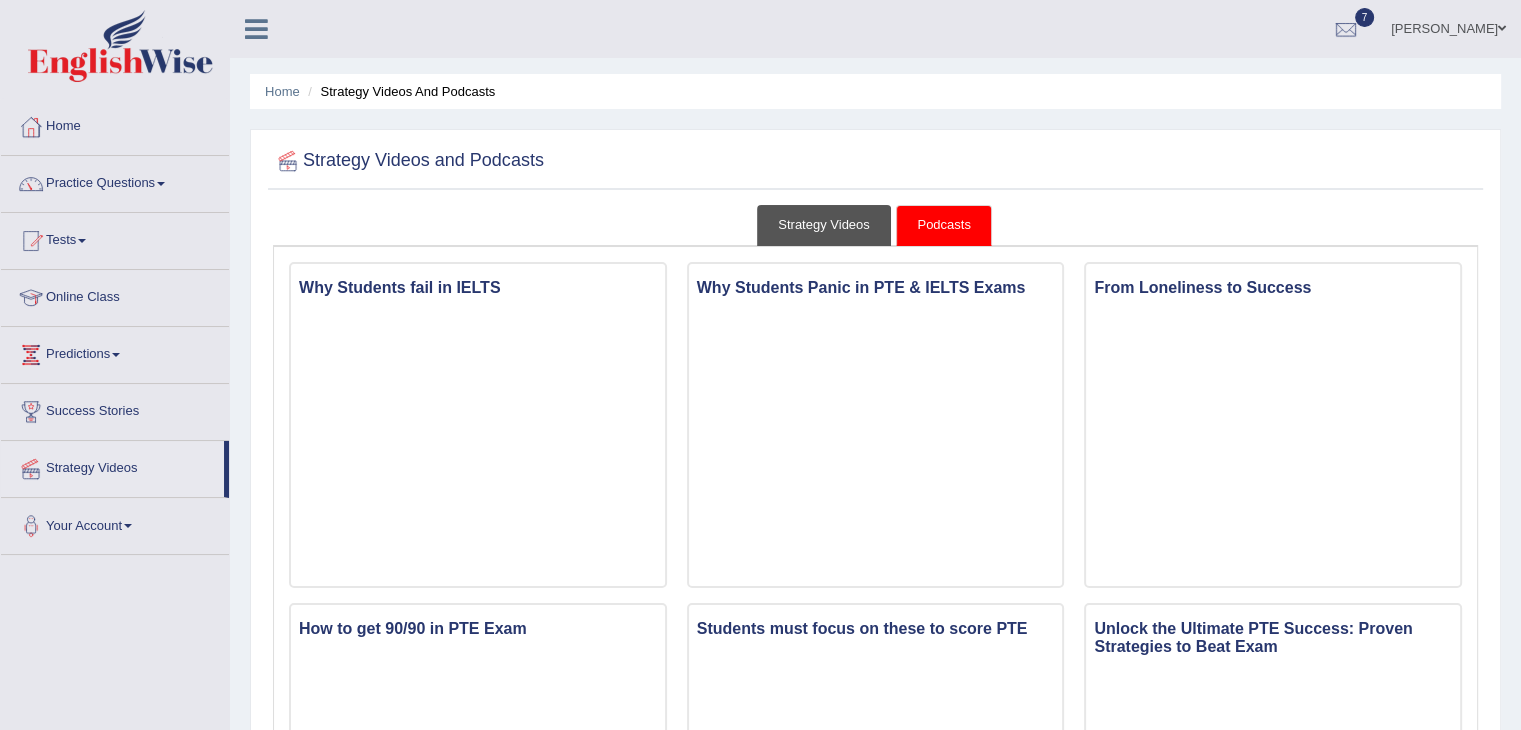 click on "Strategy Videos" at bounding box center (824, 225) 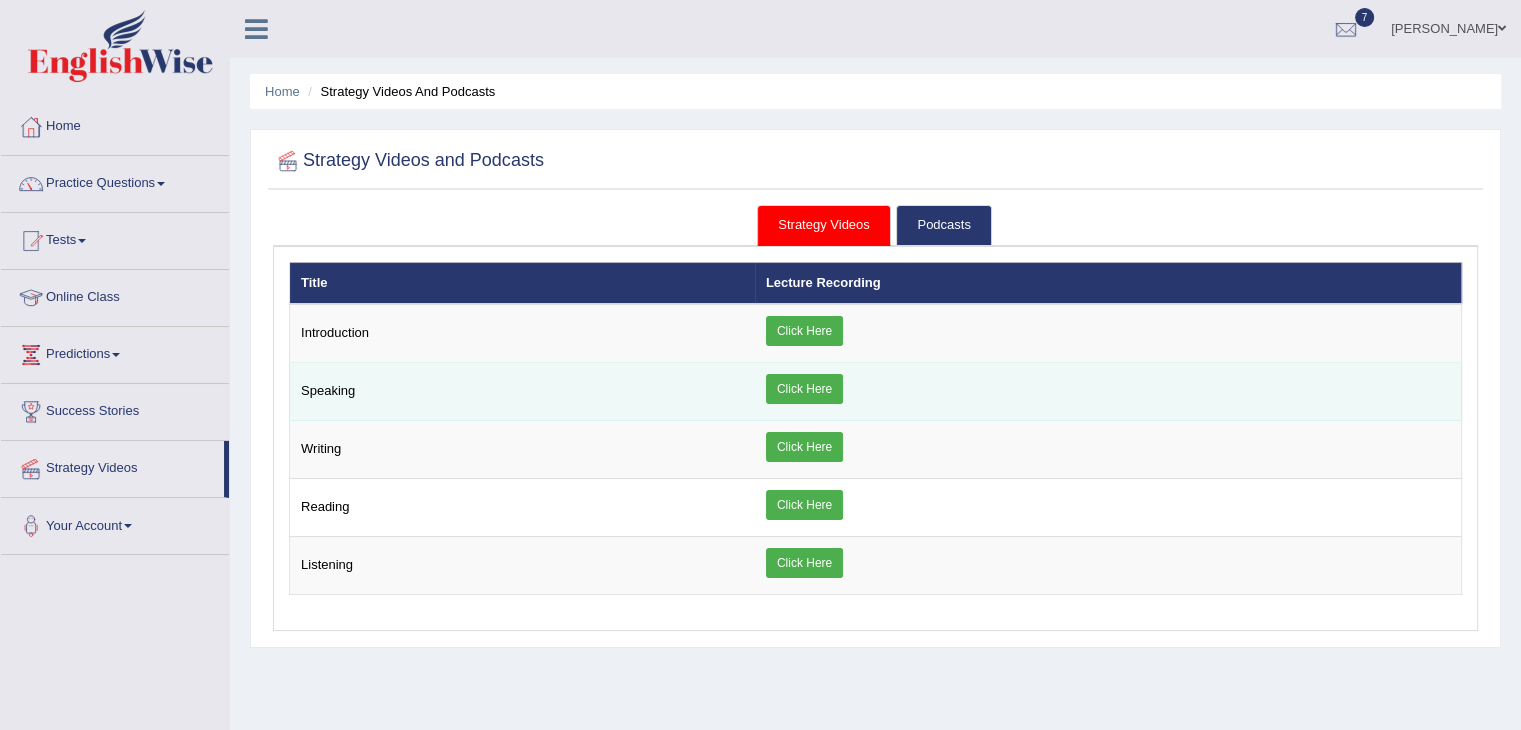 click on "Click Here" at bounding box center (804, 389) 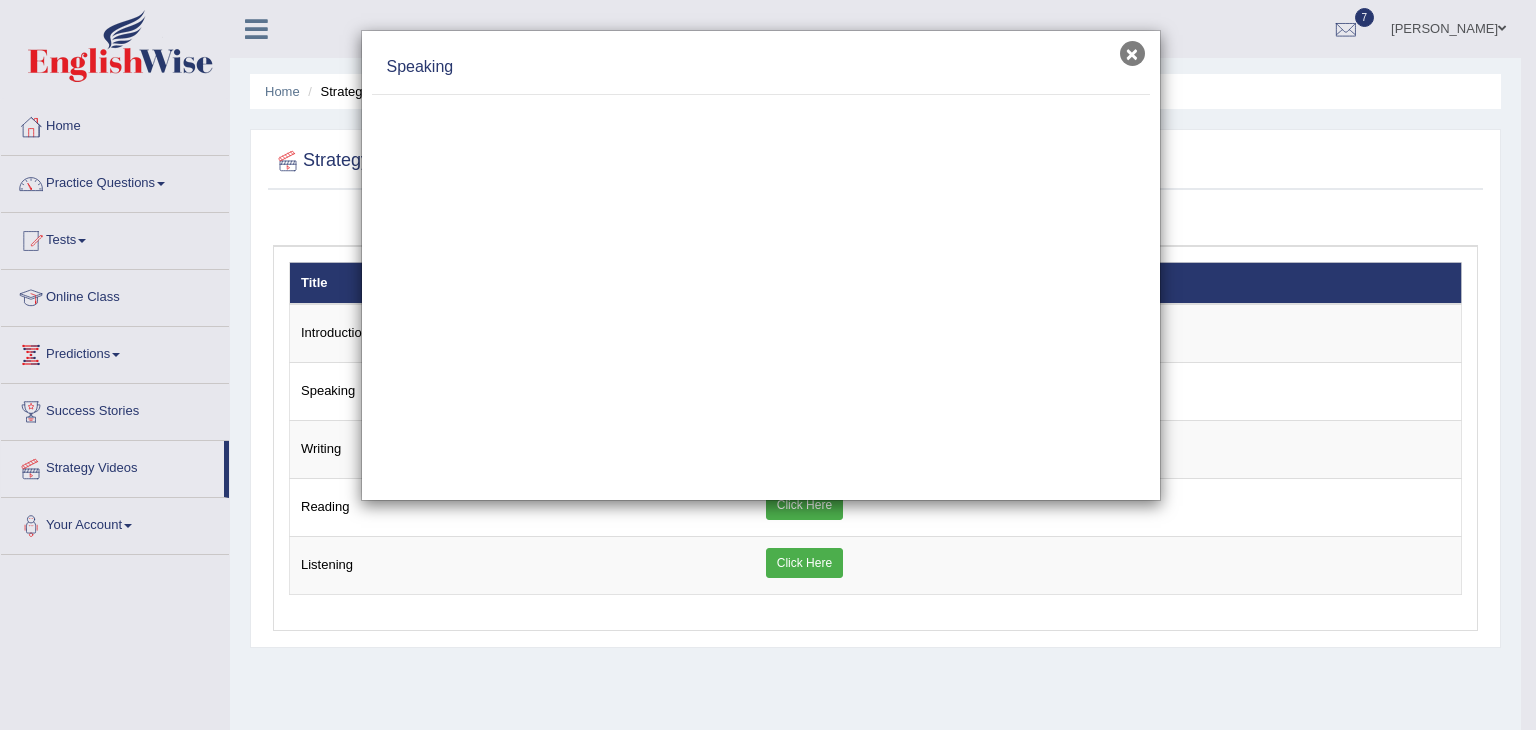 click on "×" at bounding box center (1132, 53) 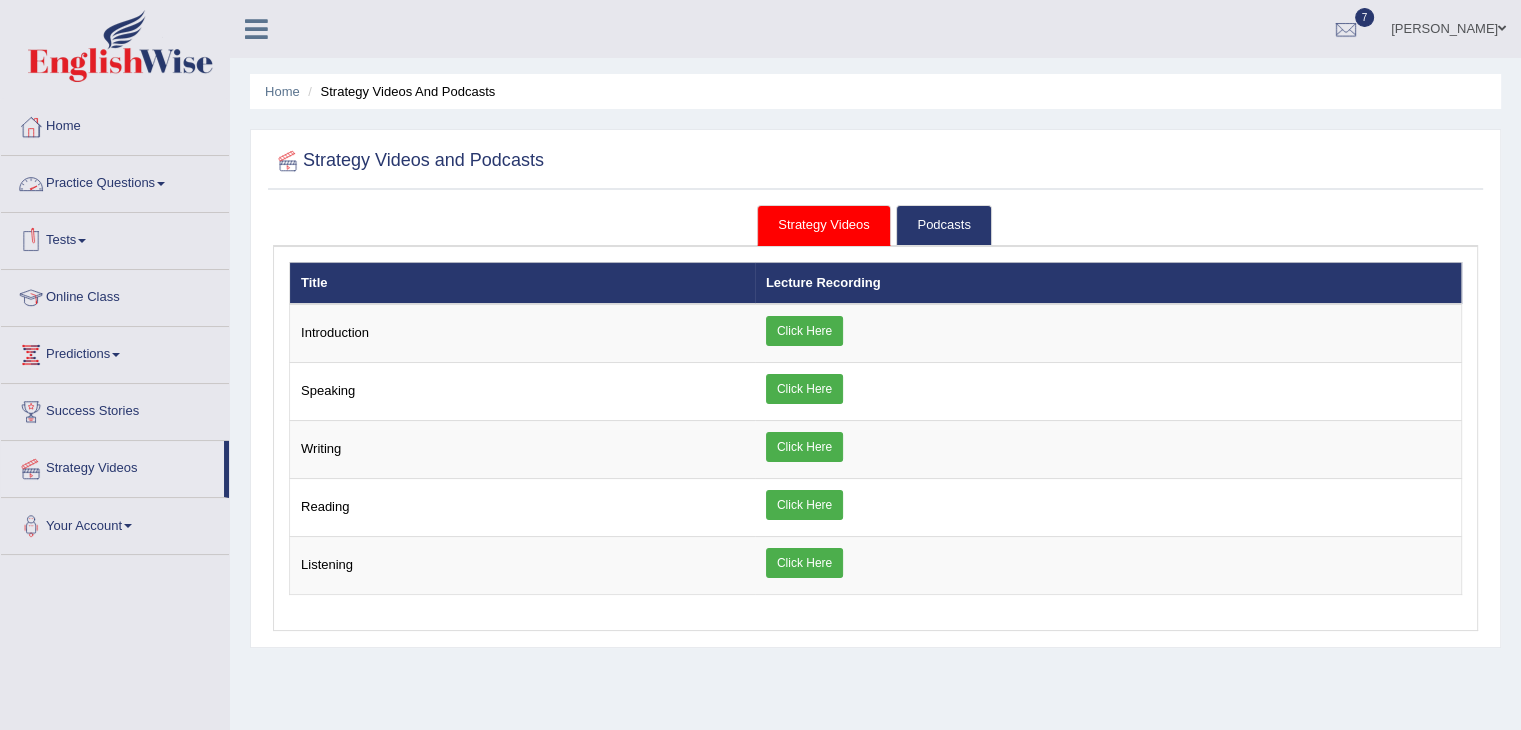 click on "Tests" at bounding box center (115, 238) 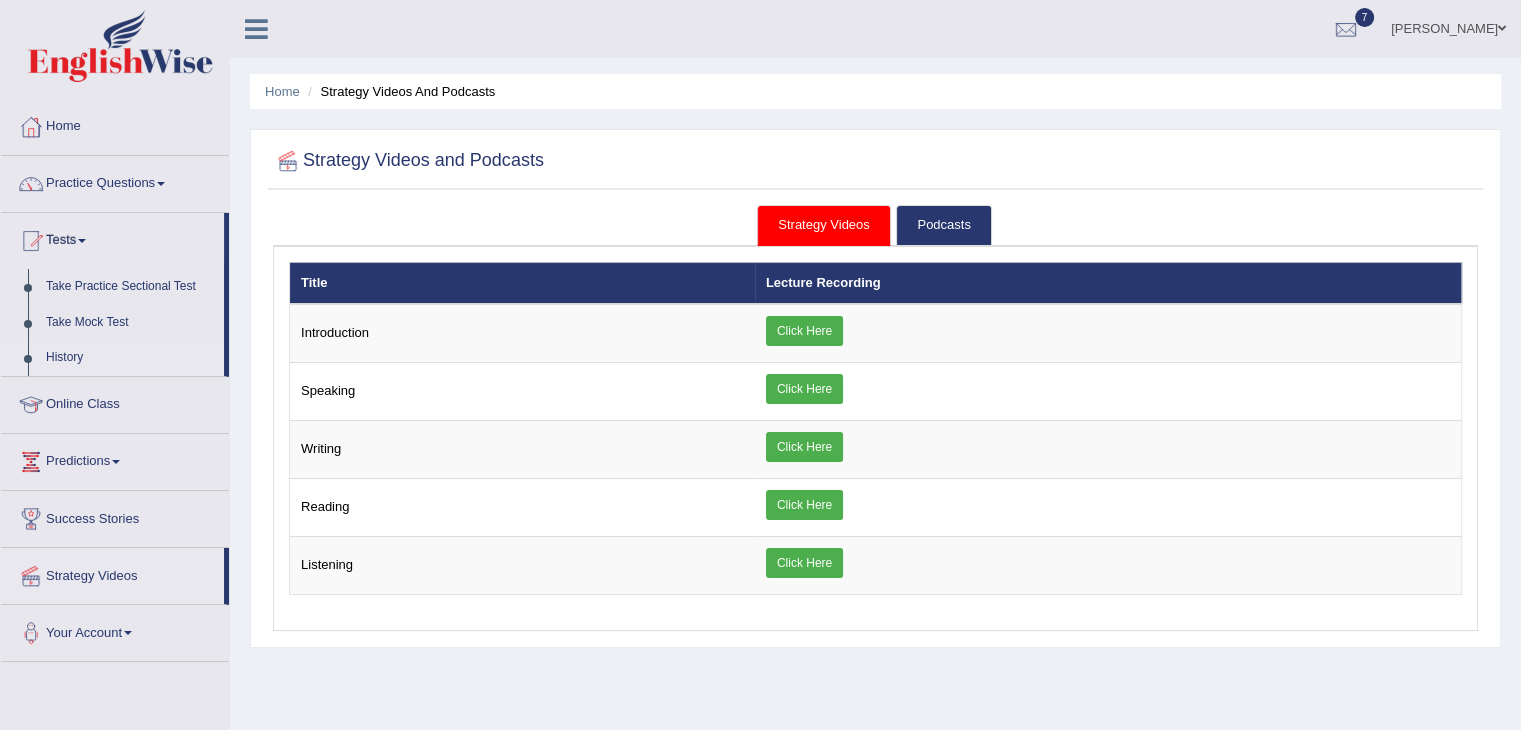 click on "History" at bounding box center [130, 358] 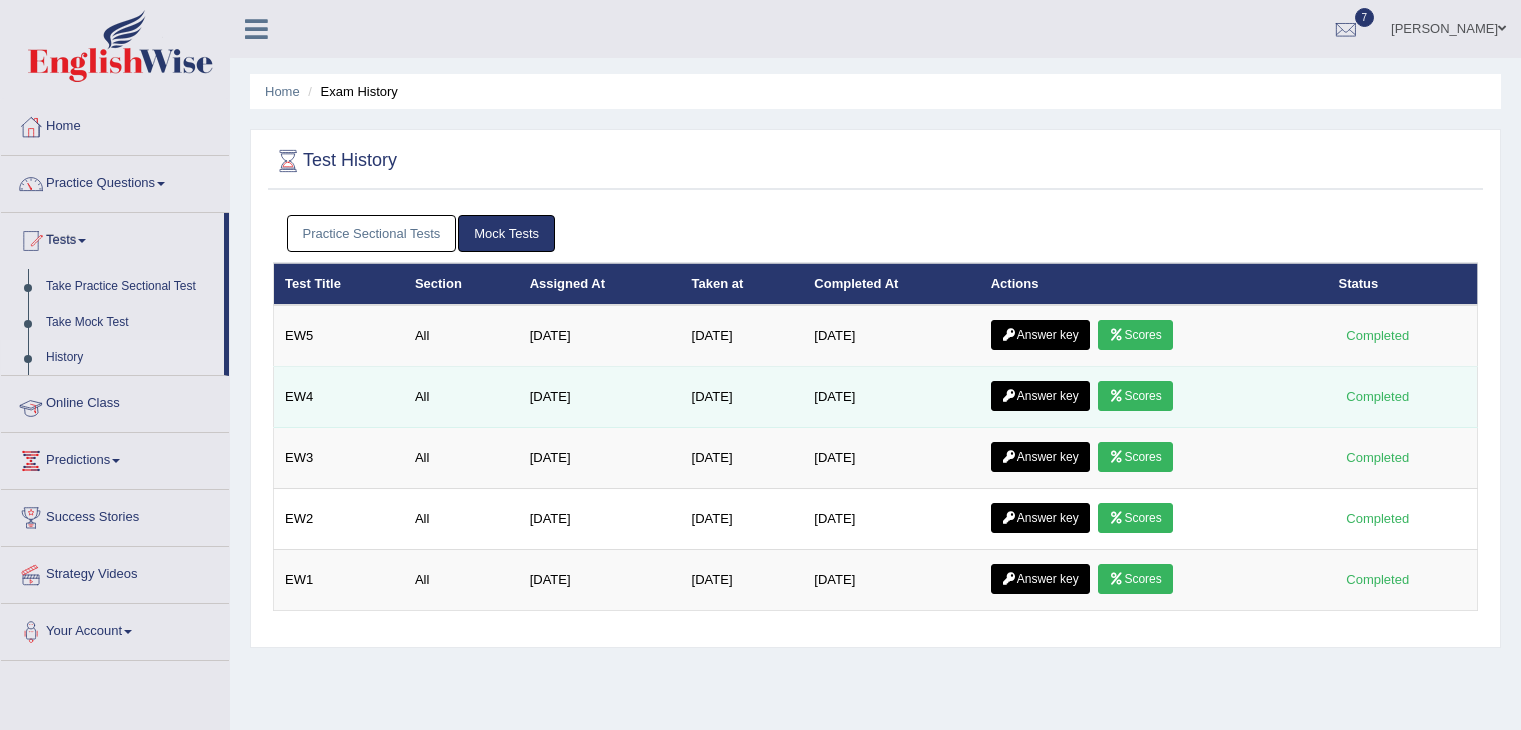 scroll, scrollTop: 0, scrollLeft: 0, axis: both 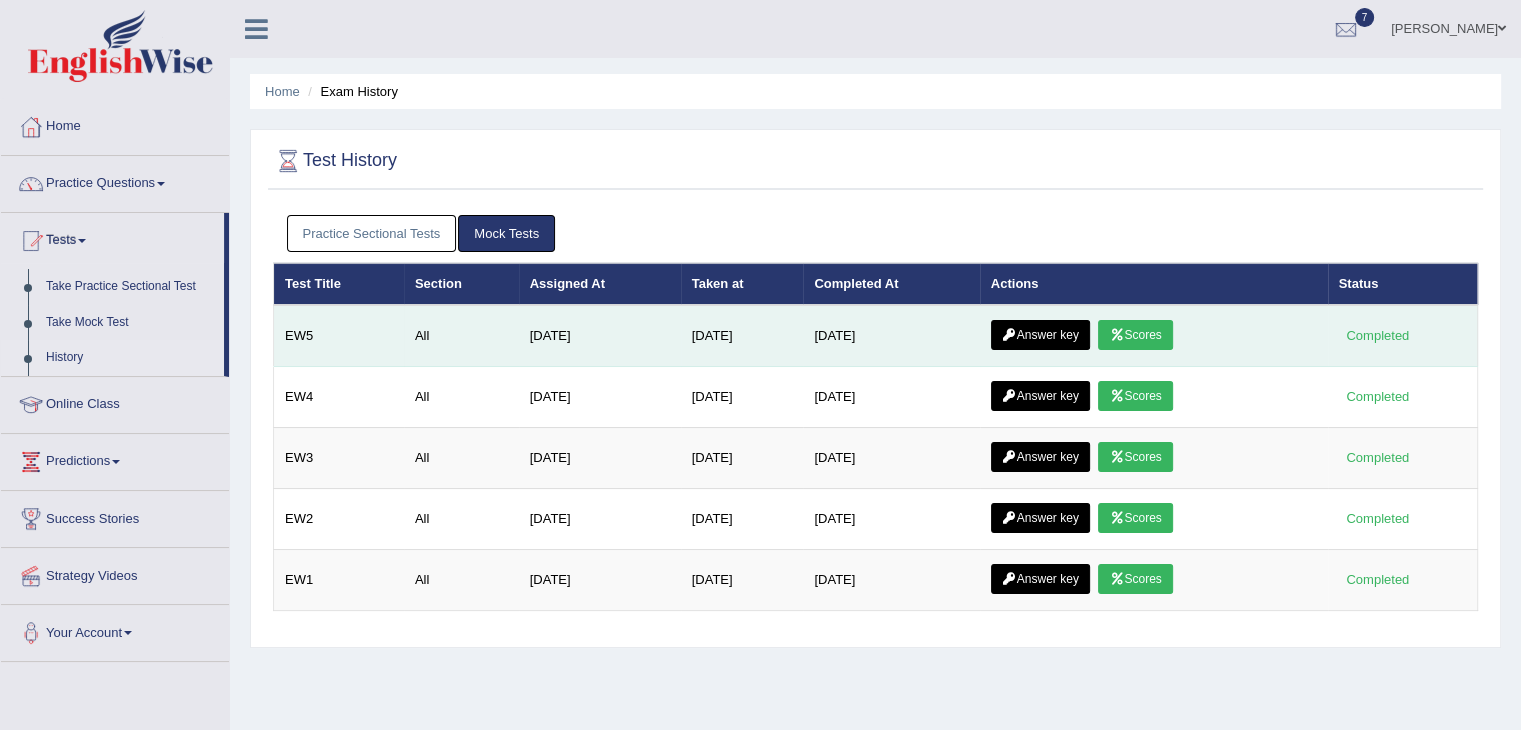 click on "Answer key" at bounding box center (1040, 335) 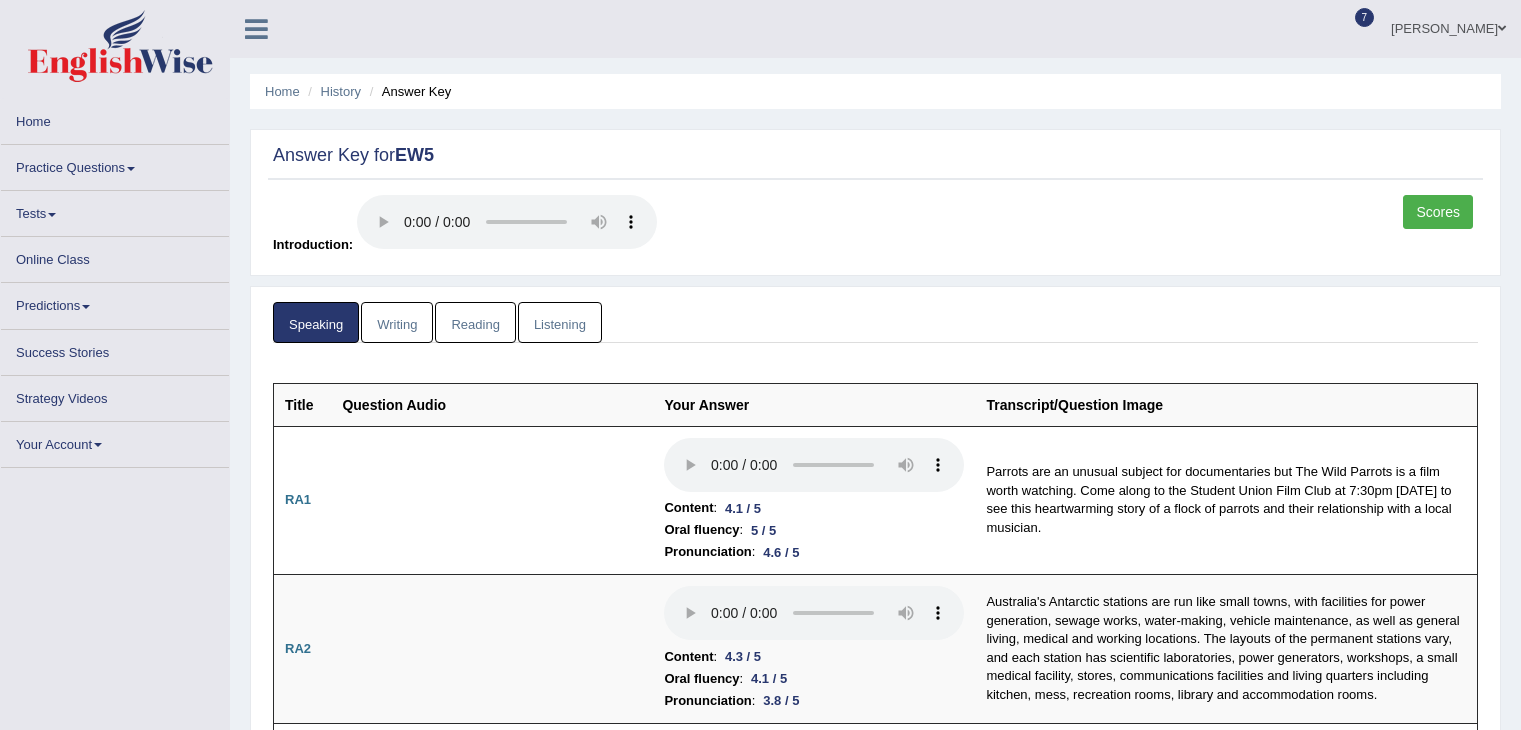 scroll, scrollTop: 0, scrollLeft: 0, axis: both 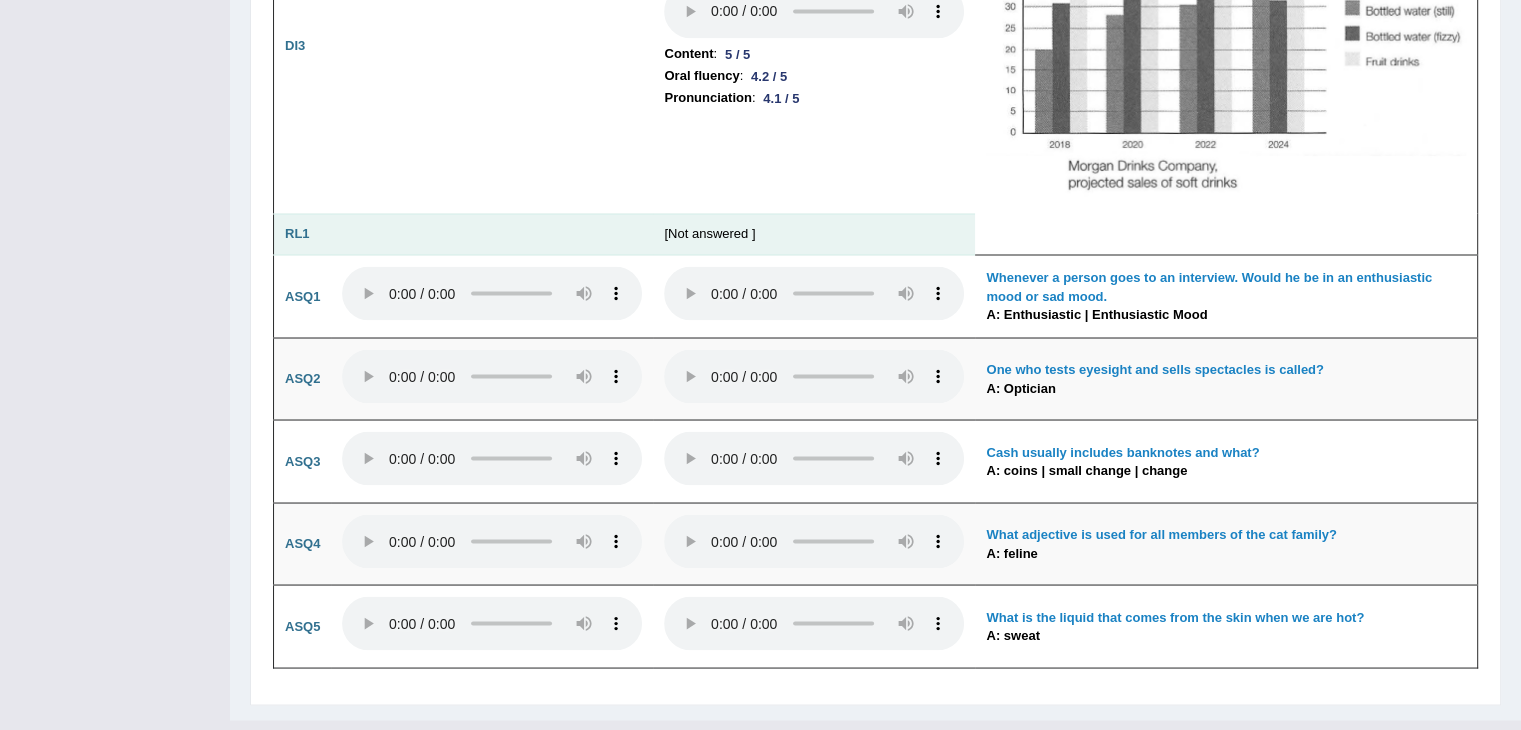 click on "[Not answered ]" at bounding box center [814, 234] 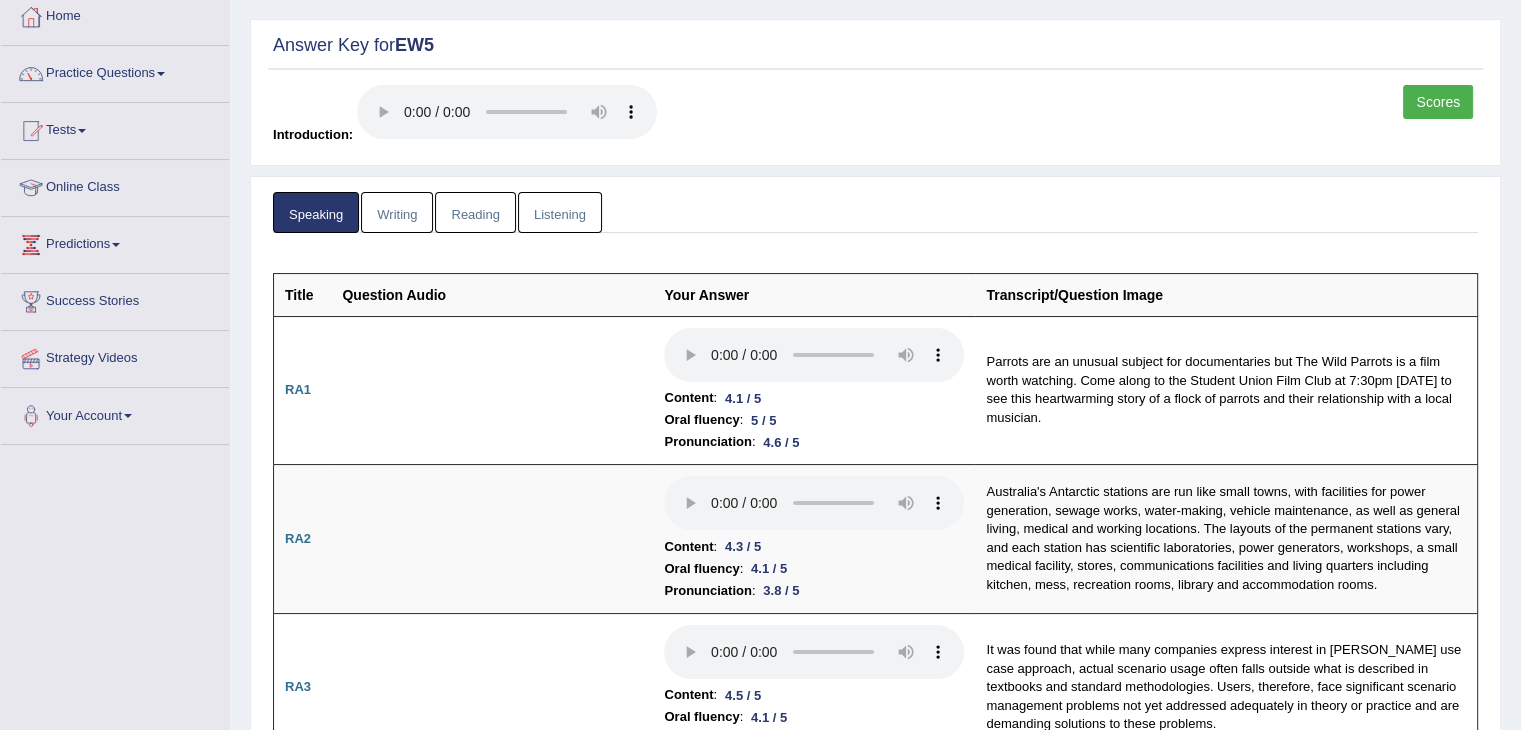 scroll, scrollTop: 0, scrollLeft: 0, axis: both 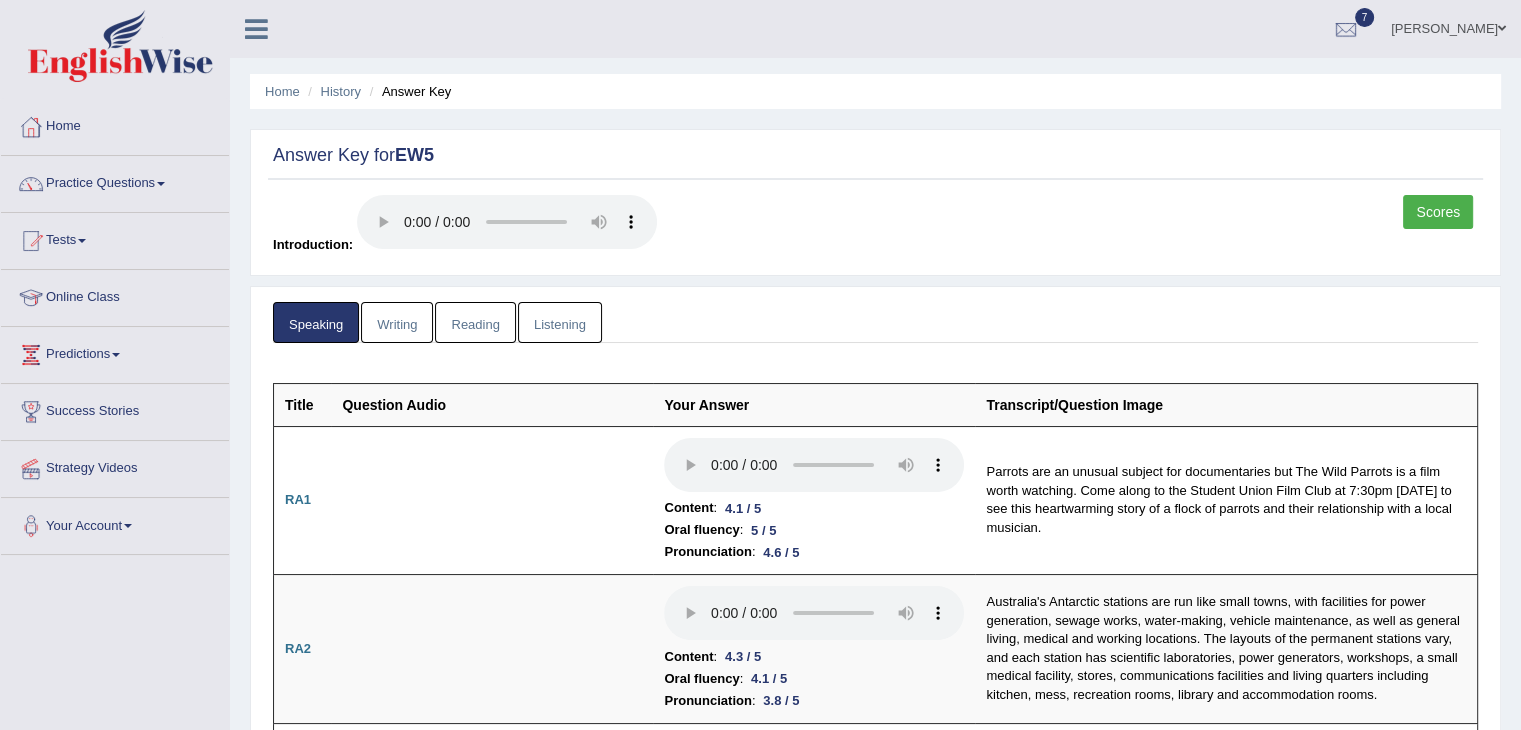 click on "Reading" at bounding box center (475, 322) 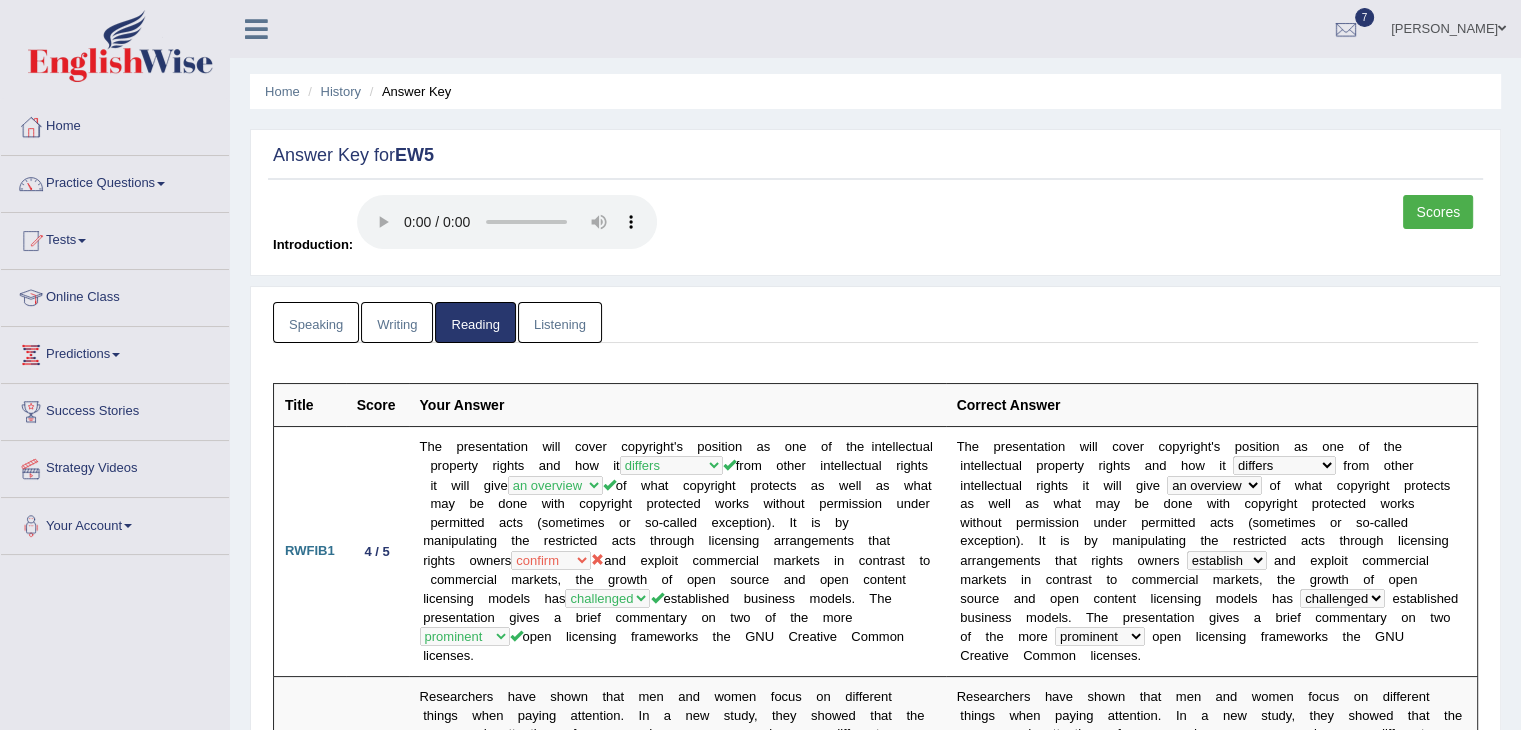 click on "Writing" at bounding box center [397, 322] 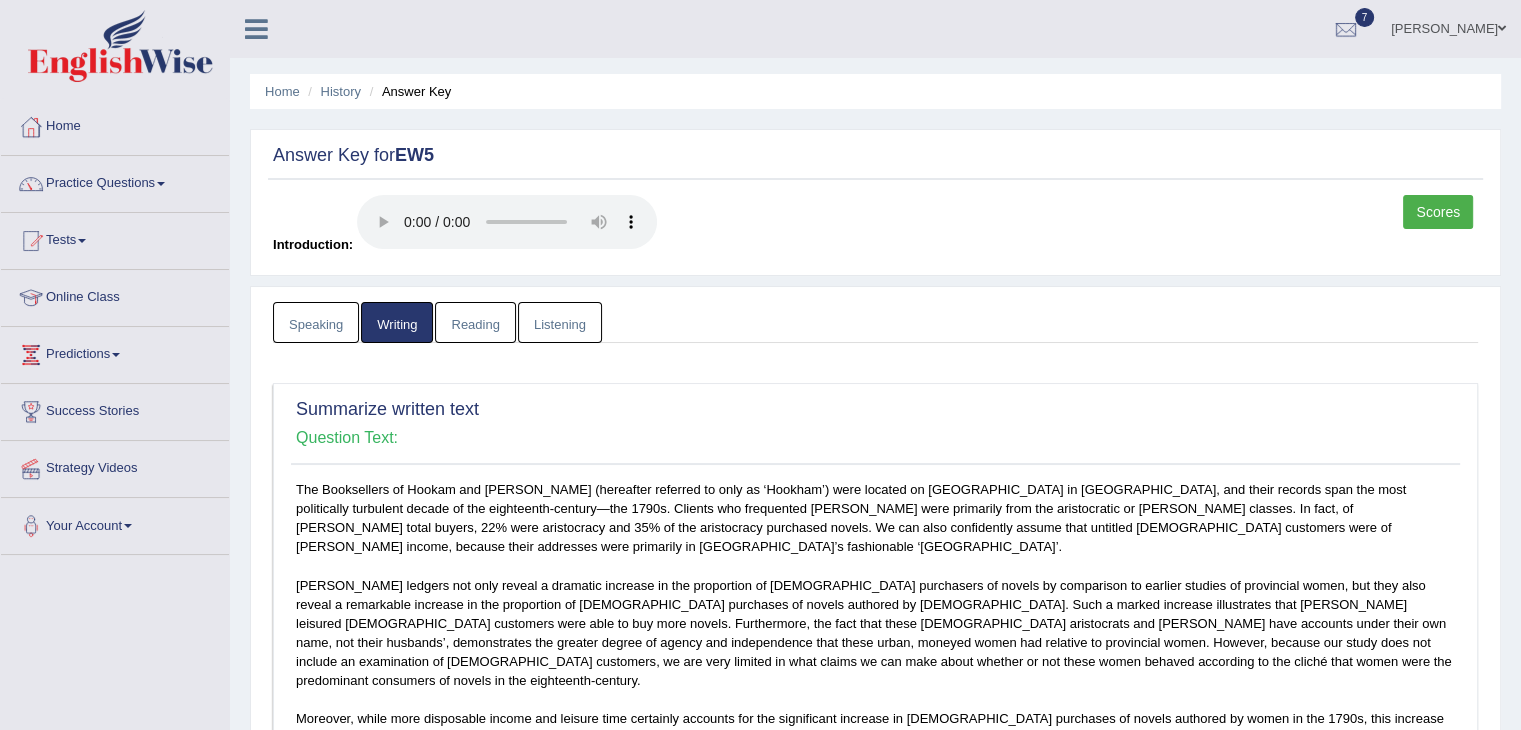 click on "Reading" at bounding box center (475, 322) 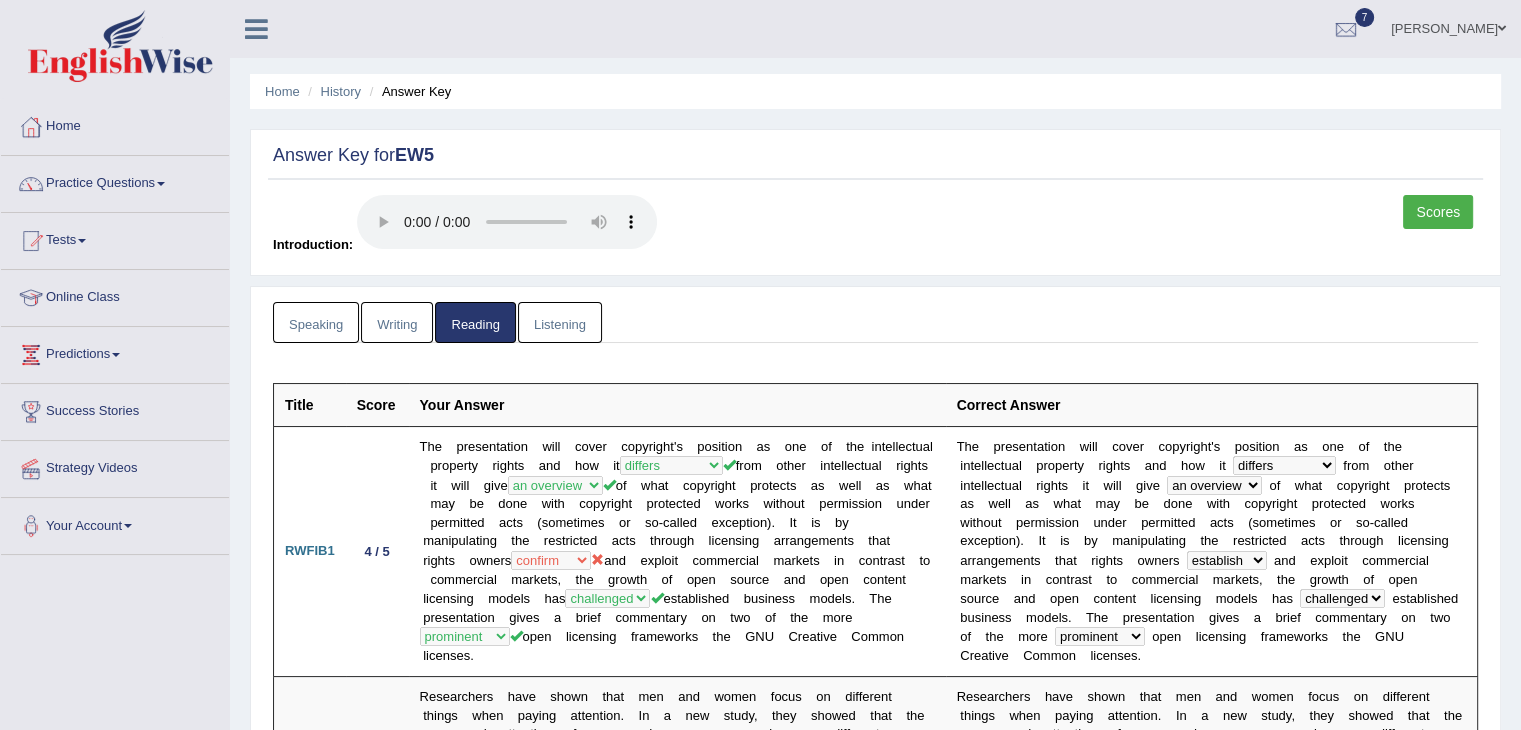 click on "Listening" at bounding box center (560, 322) 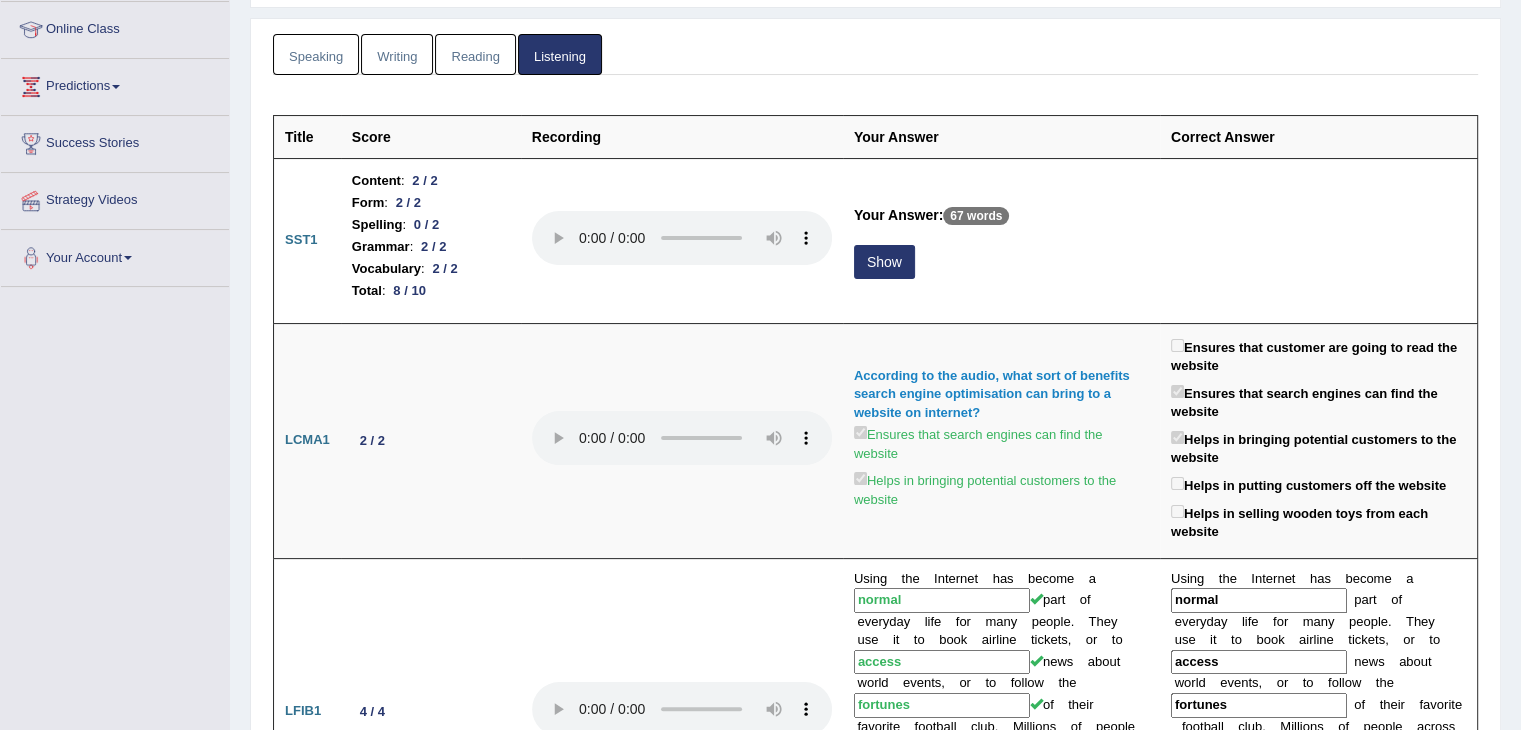scroll, scrollTop: 0, scrollLeft: 0, axis: both 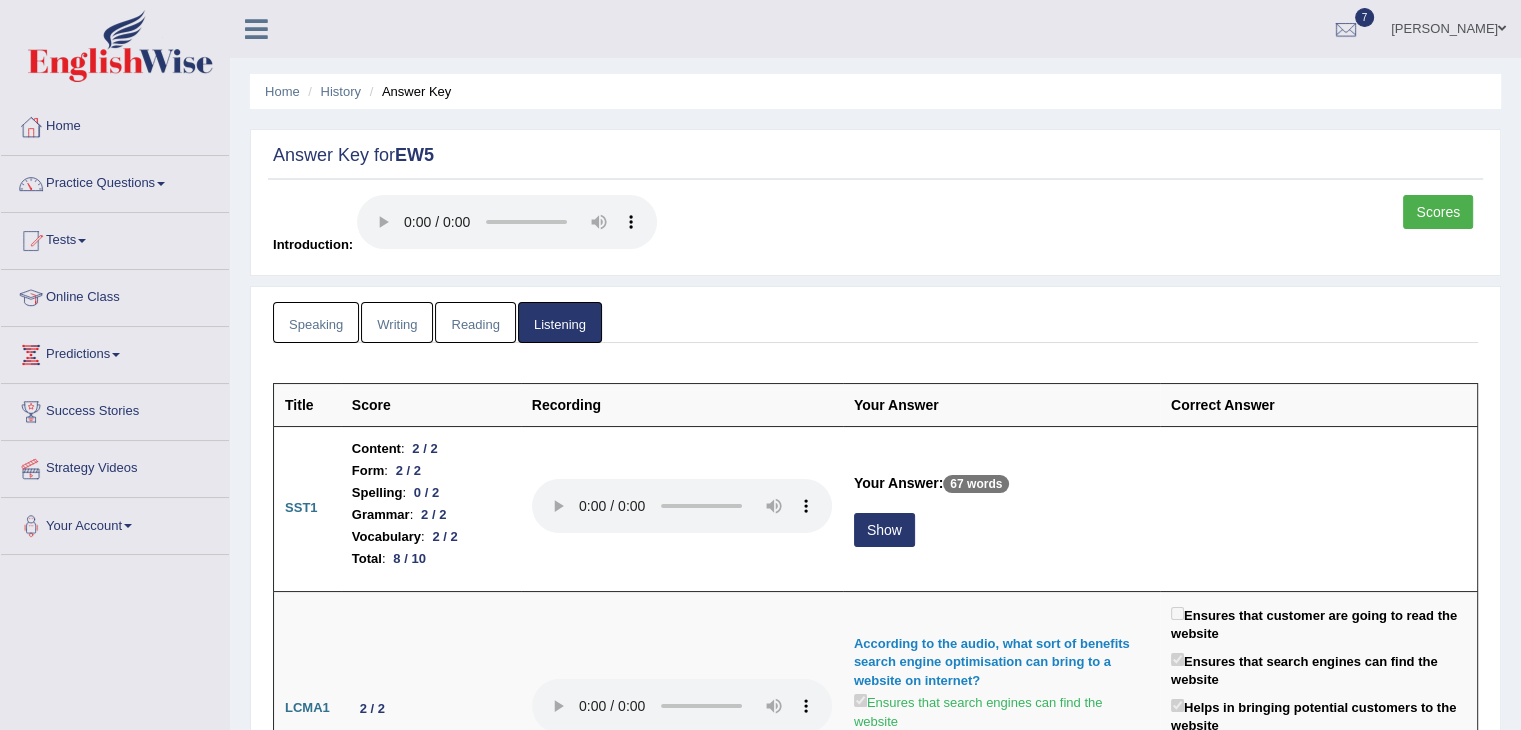 click on "Speaking" at bounding box center (316, 322) 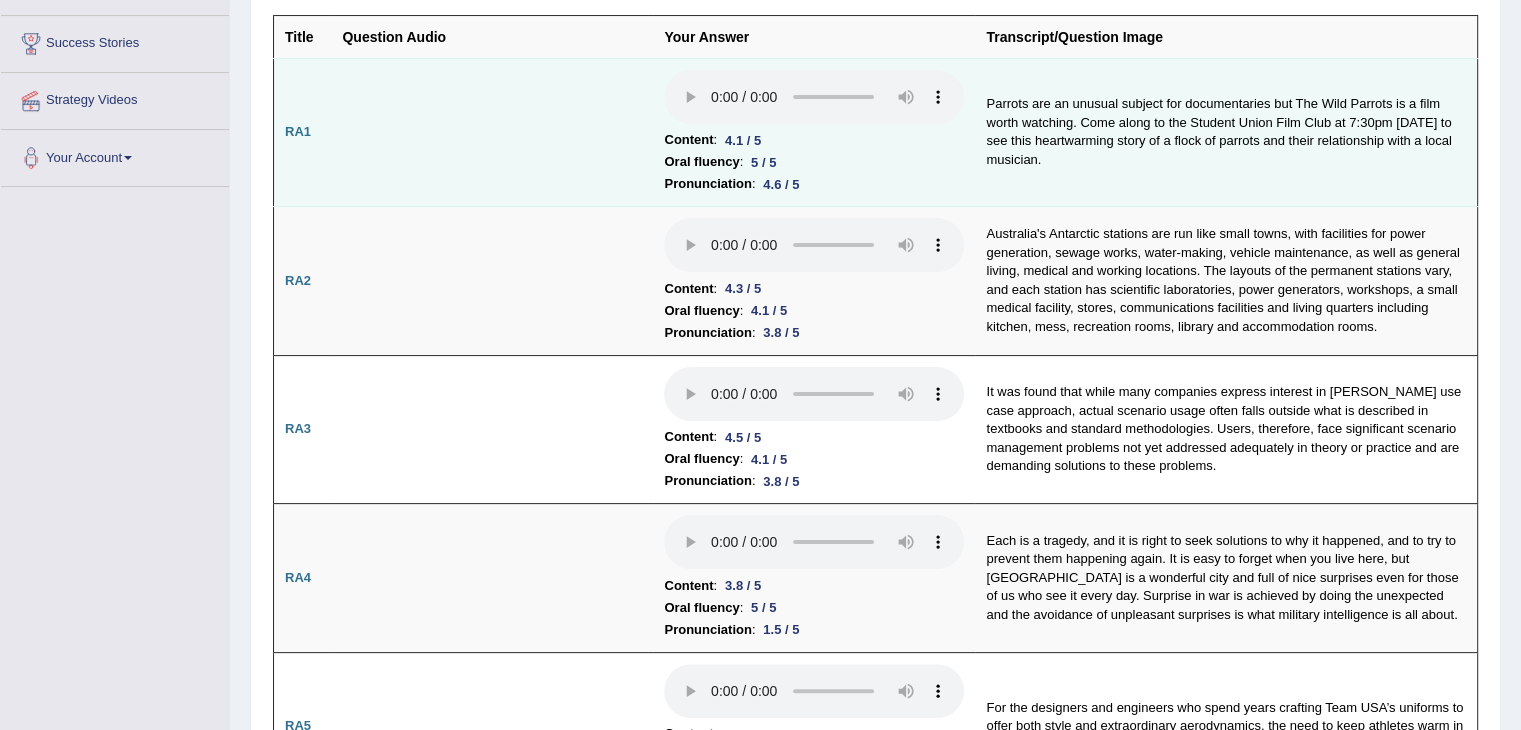scroll, scrollTop: 0, scrollLeft: 0, axis: both 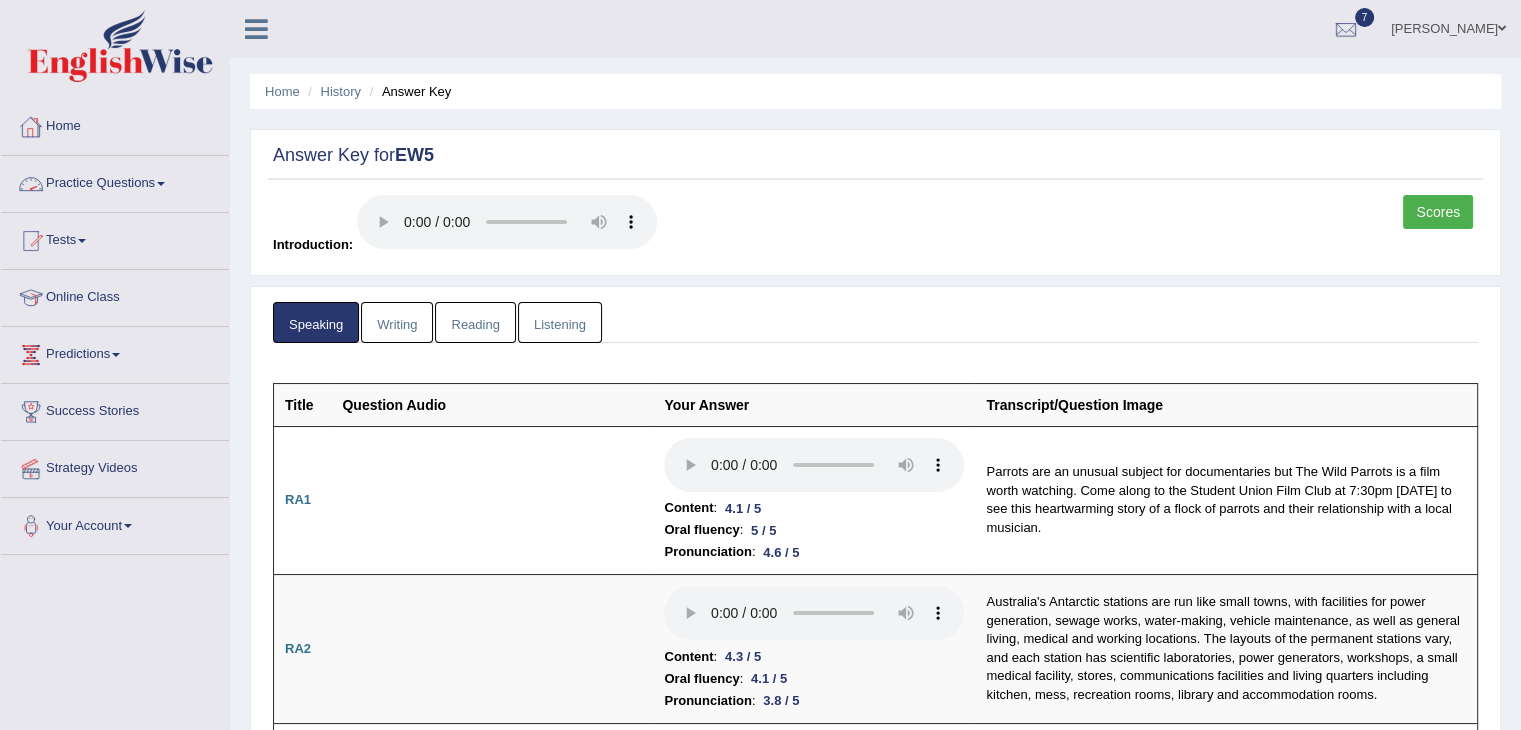 click on "Home" at bounding box center (115, 124) 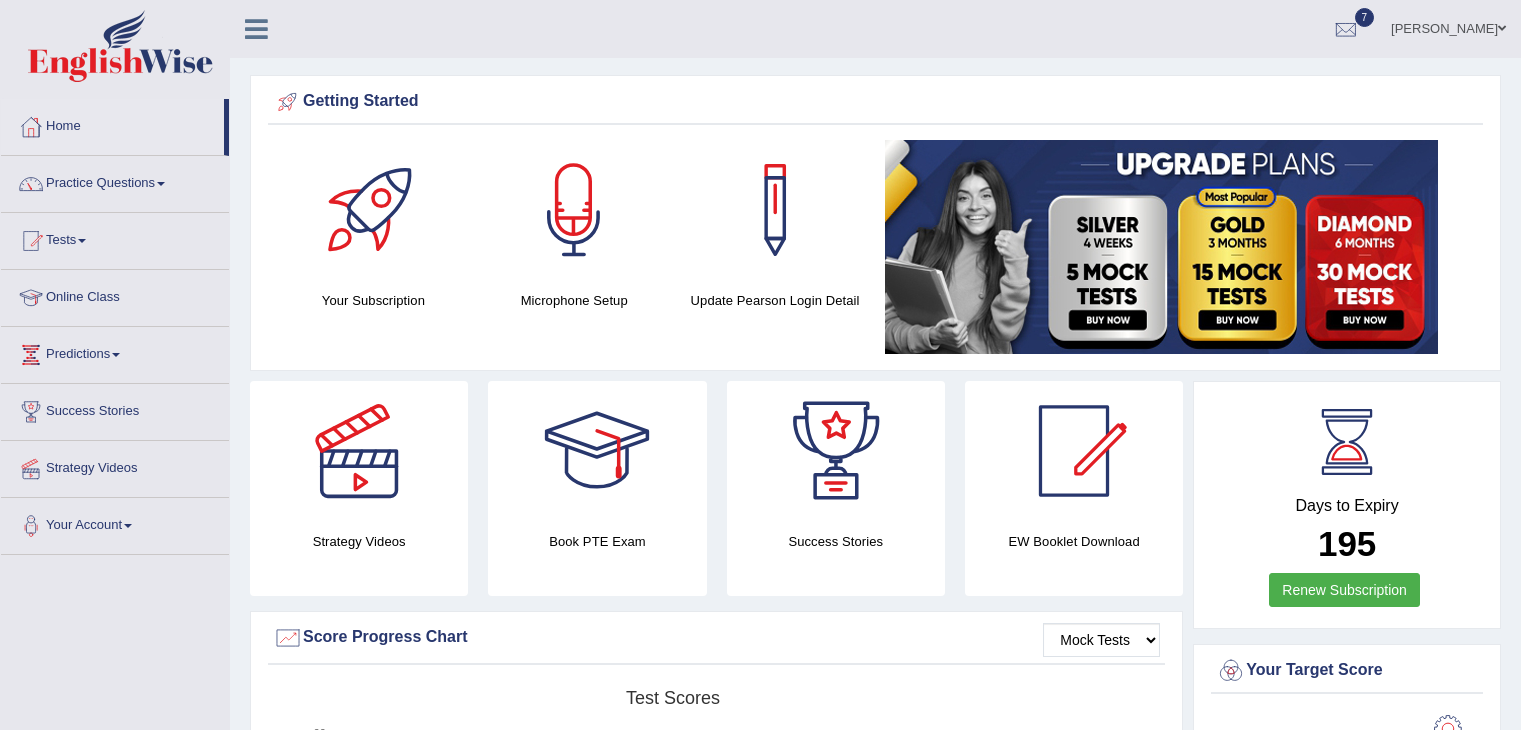 scroll, scrollTop: 0, scrollLeft: 0, axis: both 